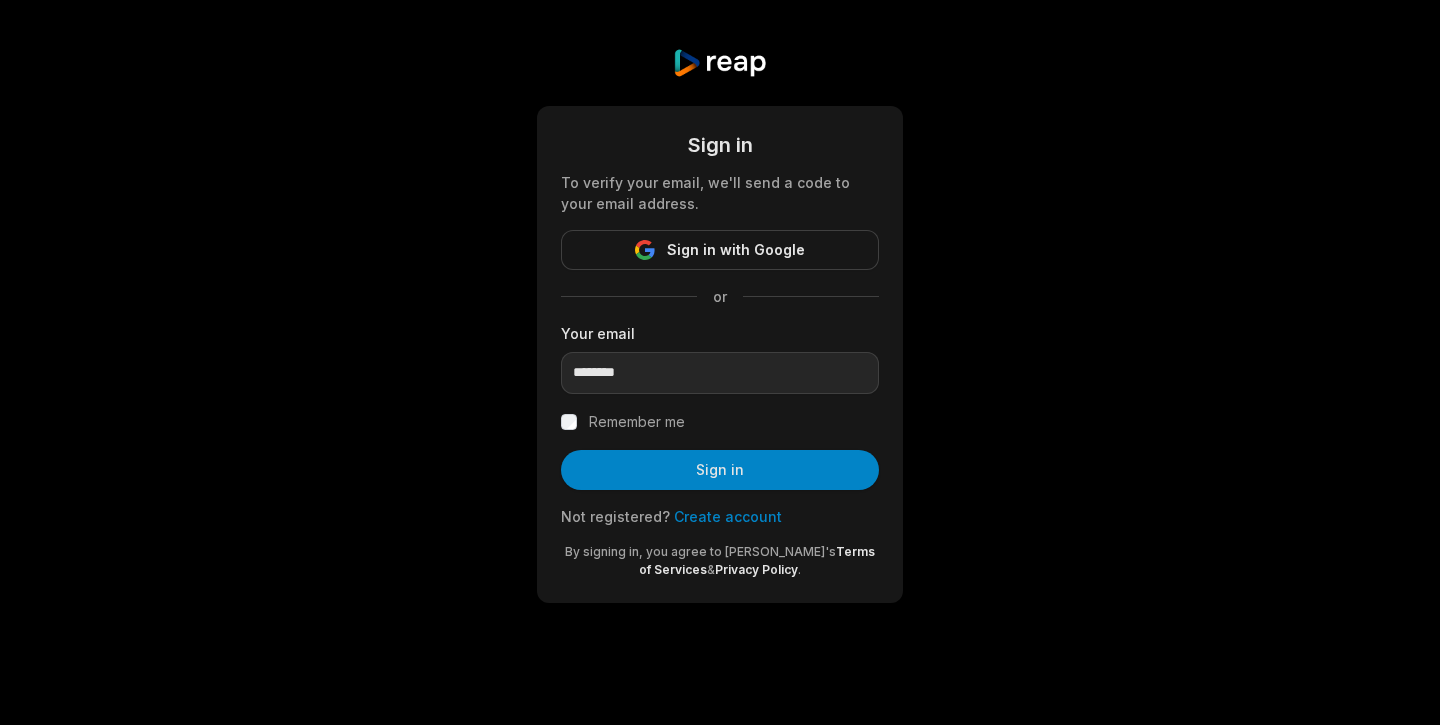 scroll, scrollTop: 0, scrollLeft: 0, axis: both 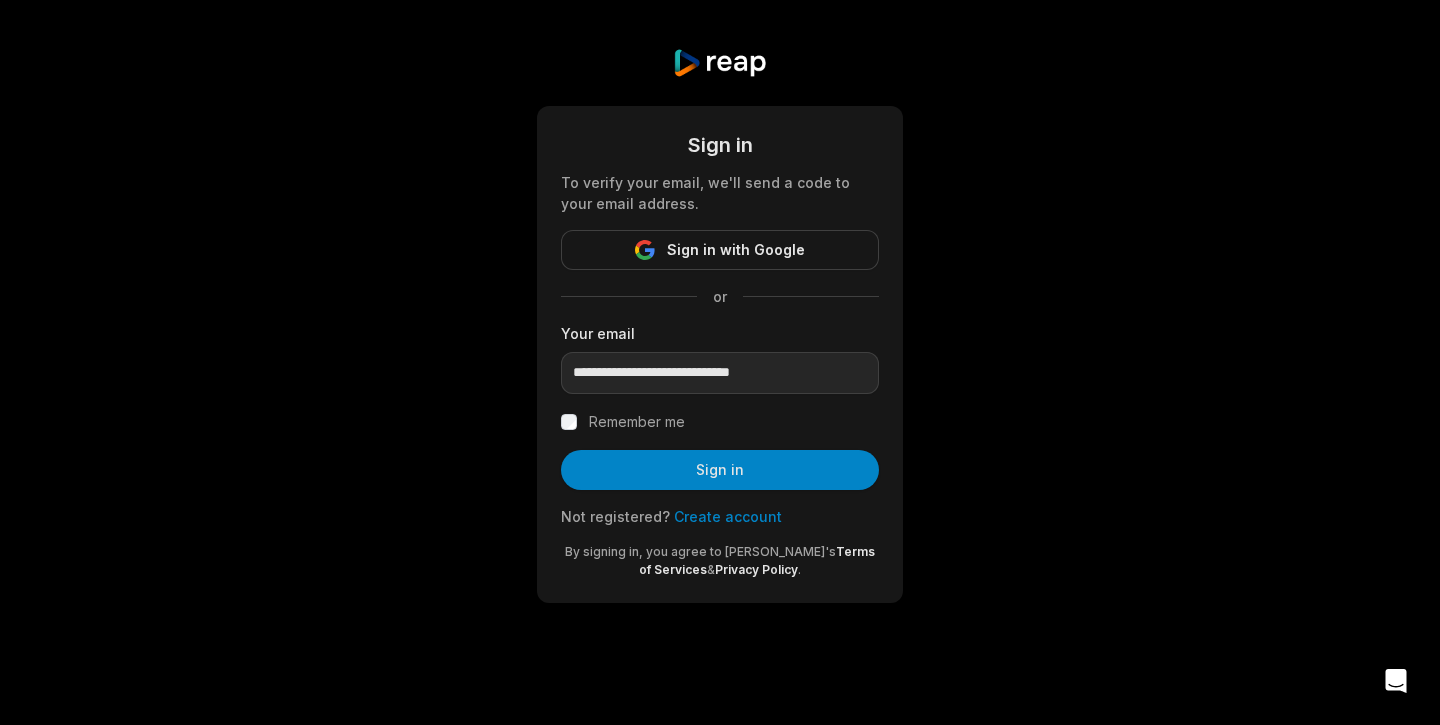 type on "**********" 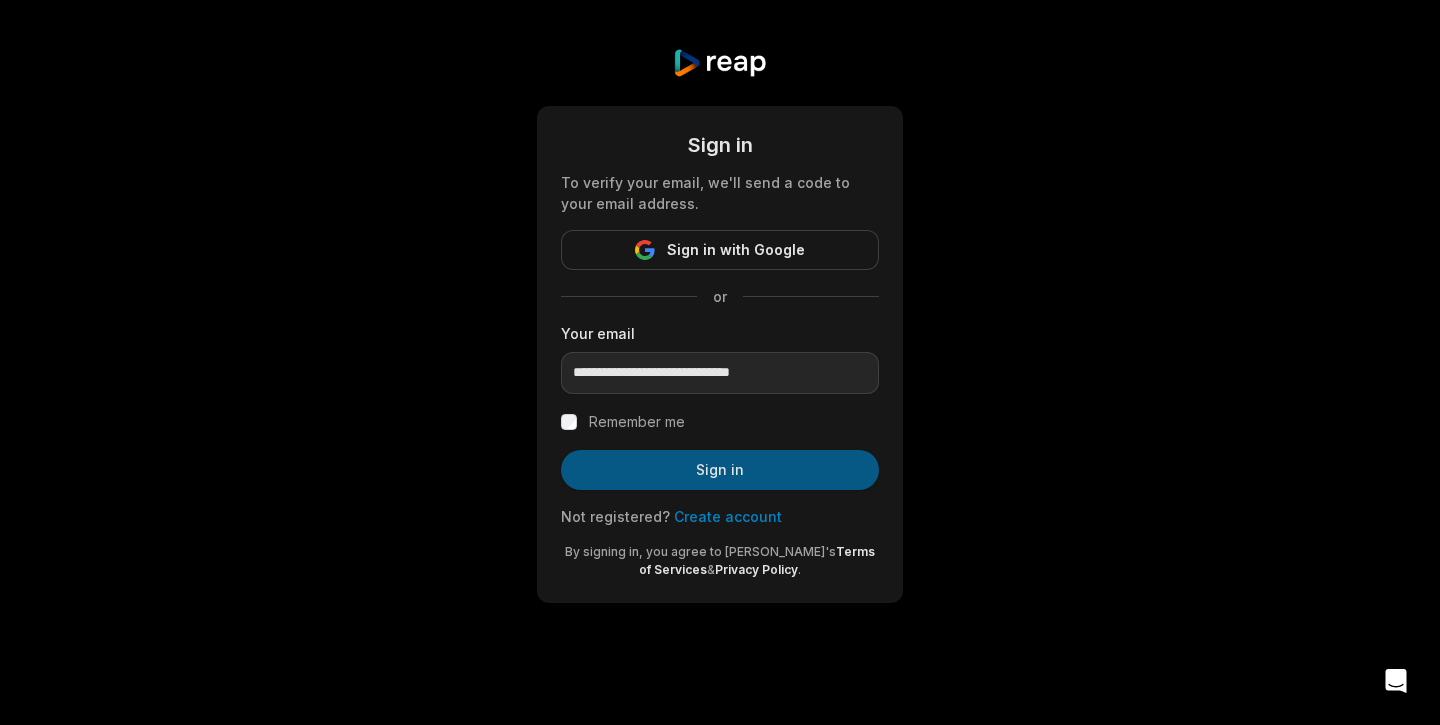 click on "Sign in" at bounding box center (720, 470) 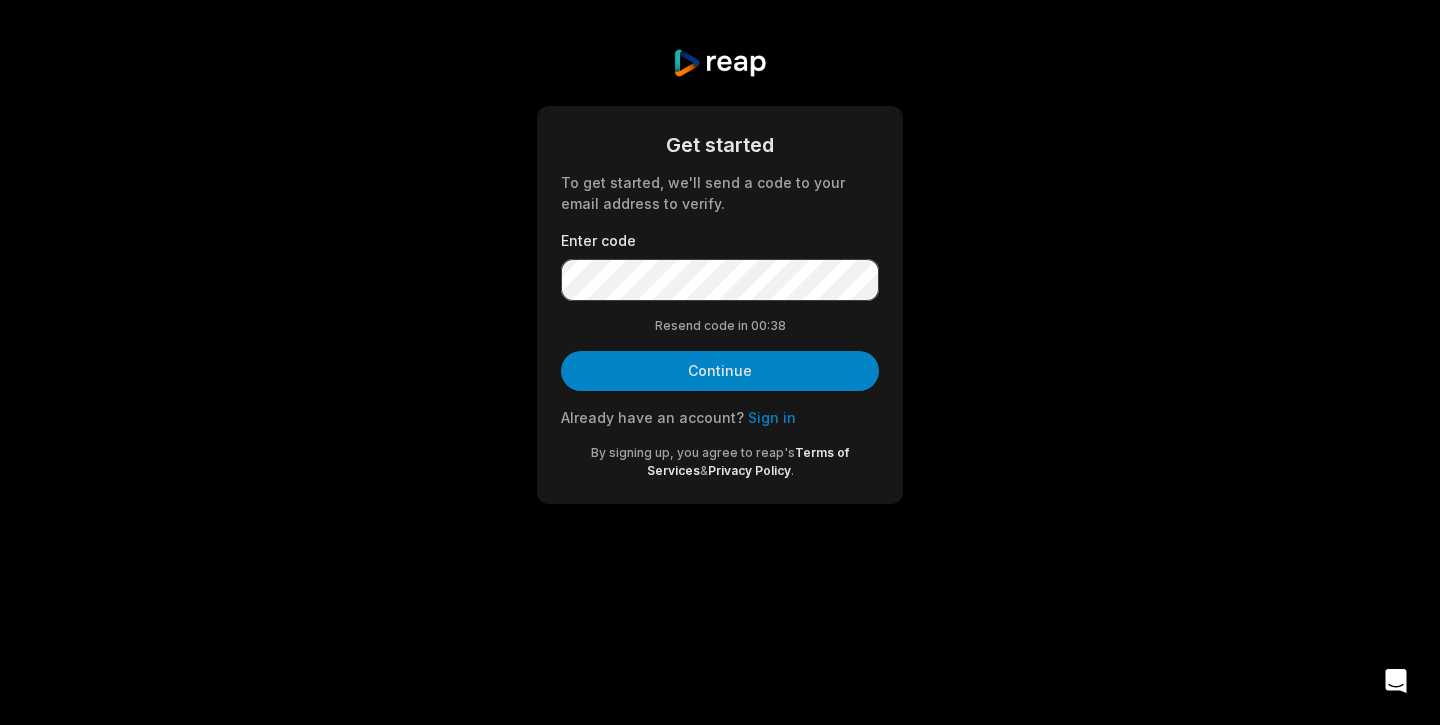 click on "Get started To get started, we'll send a code to your email address to verify. Enter code Resend code in 00: 38 Continue Already have an account?   Sign in By signing up, you agree to reap's  Terms of Services  &  Privacy Policy ." at bounding box center (720, 305) 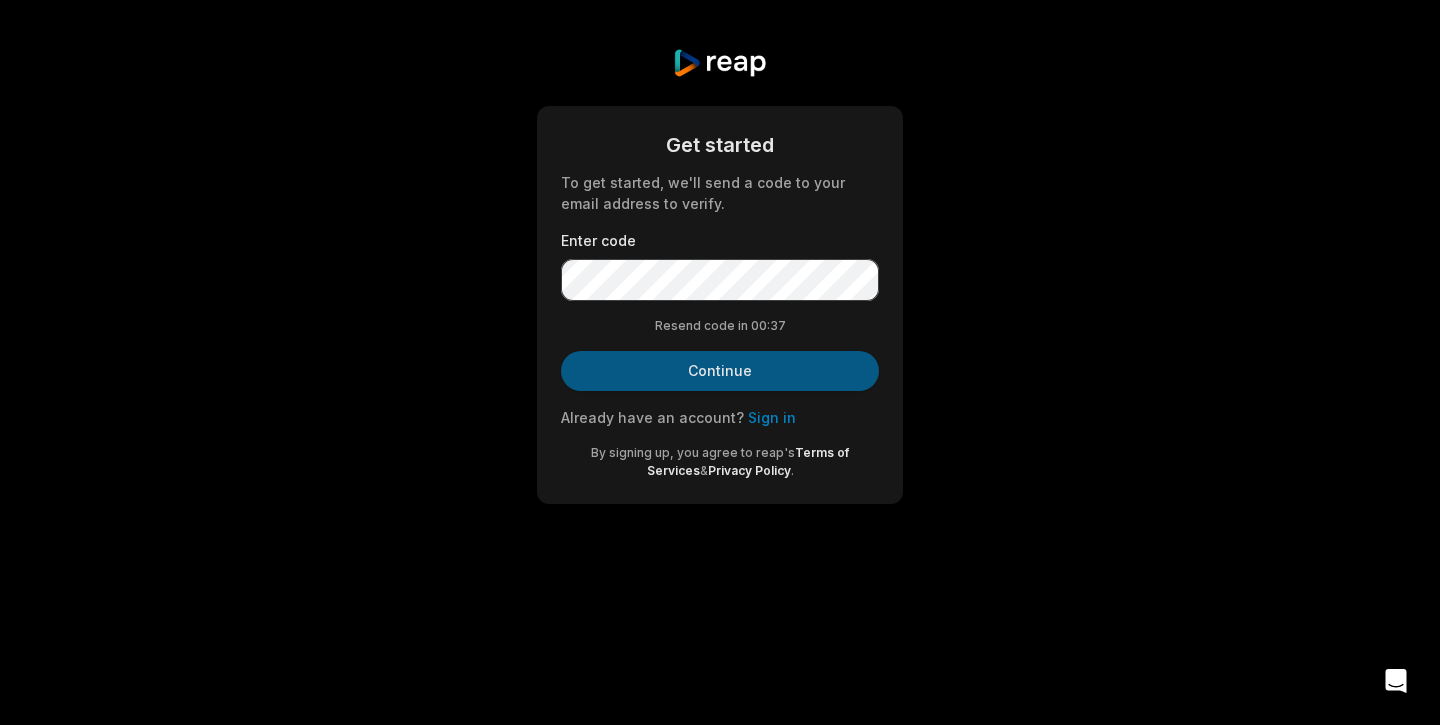 click on "Continue" at bounding box center (720, 371) 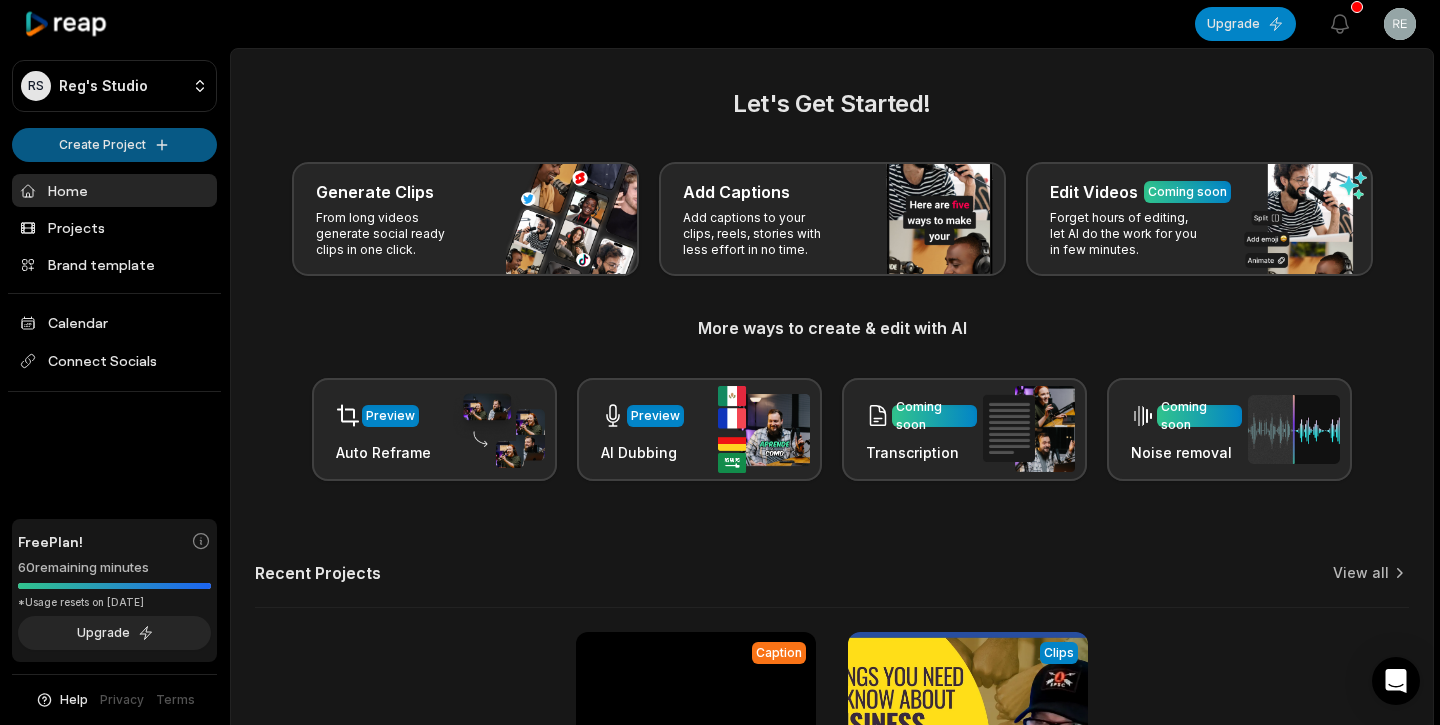click on "RS Reg's Studio Create Project Home Projects Brand template Calendar Connect Socials Free  Plan! 60  remaining minutes *Usage resets on July 30, 2025 Upgrade Help Privacy Terms Open sidebar Upgrade View notifications Open user menu   Let's Get Started! Generate Clips From long videos generate social ready clips in one click. Add Captions Add captions to your clips, reels, stories with less effort in no time. Edit Videos Coming soon Forget hours of editing, let AI do the work for you in few minutes. More ways to create & edit with AI Preview Auto Reframe Preview AI Dubbing Coming soon Transcription Coming soon Noise removal Recent Projects View all Caption 00:59 NLBA_2 Open options 2 months ago View Clips Clips 40:47 HireMyVA Podcast 148- Things You Need to Know About Business Development Teams Open options 2 months ago Made with   in San Francisco" at bounding box center (720, 362) 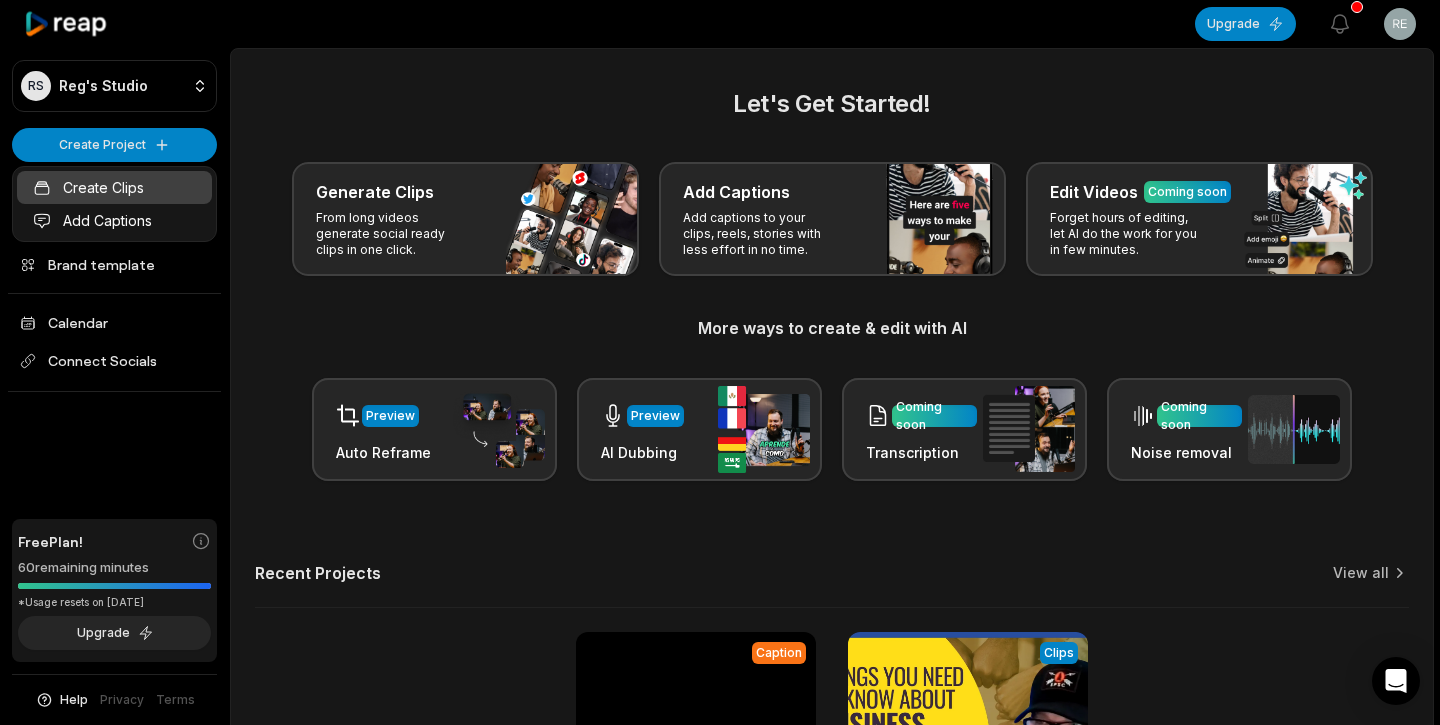 click on "Create Clips" at bounding box center (114, 187) 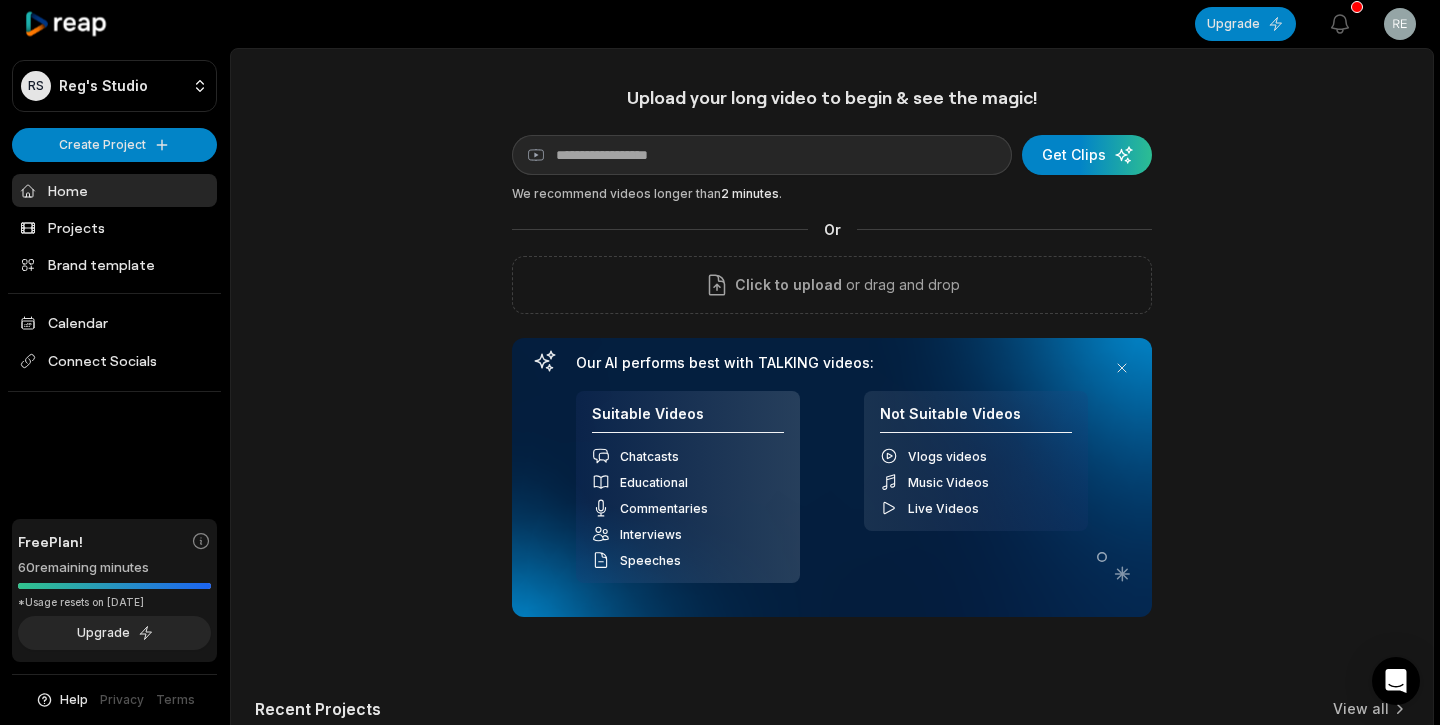 scroll, scrollTop: 0, scrollLeft: 0, axis: both 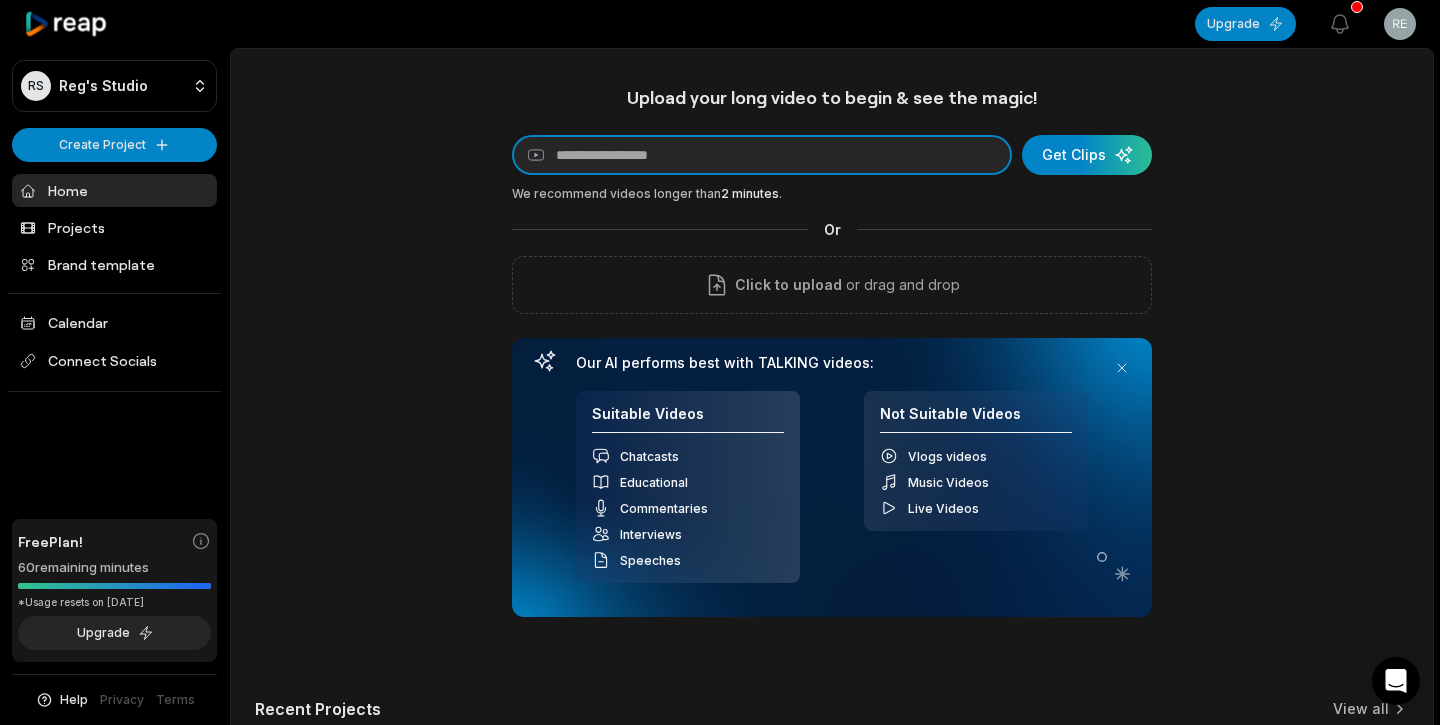 click at bounding box center [762, 155] 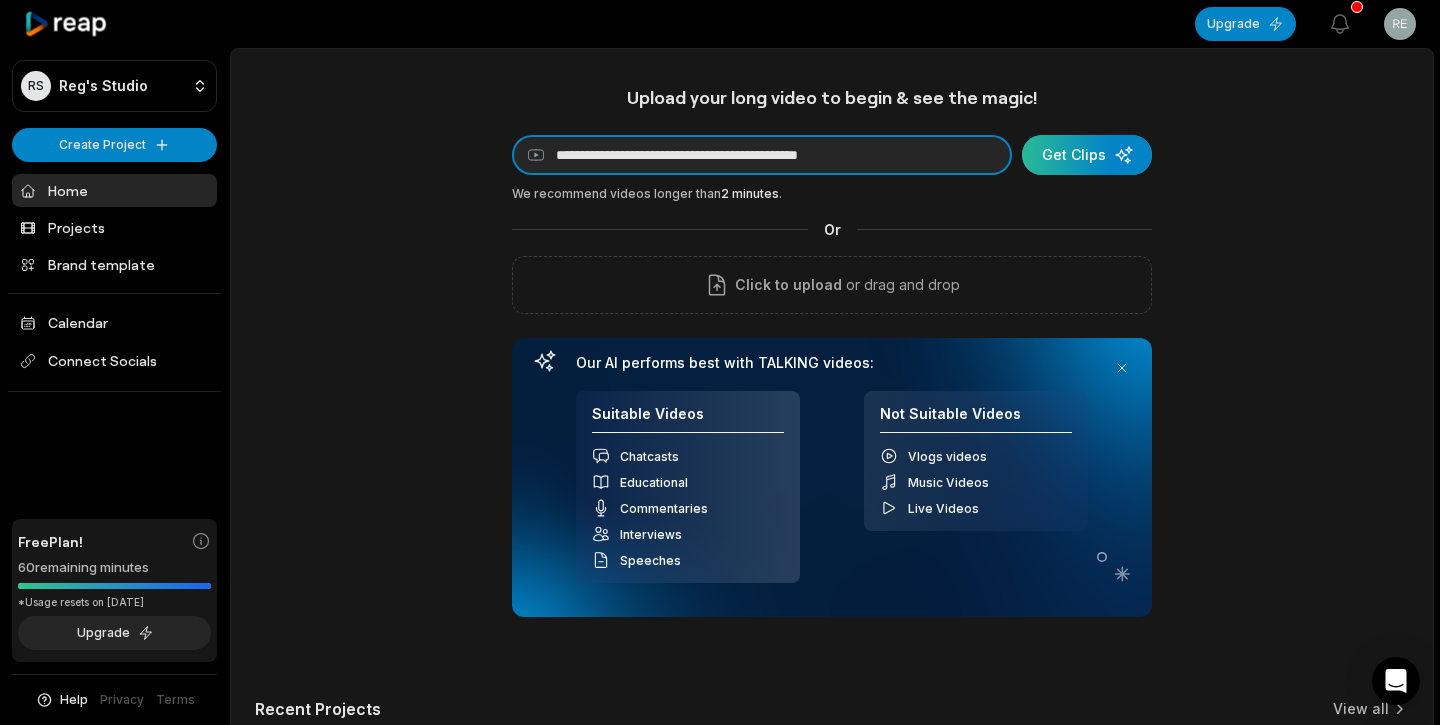 type on "**********" 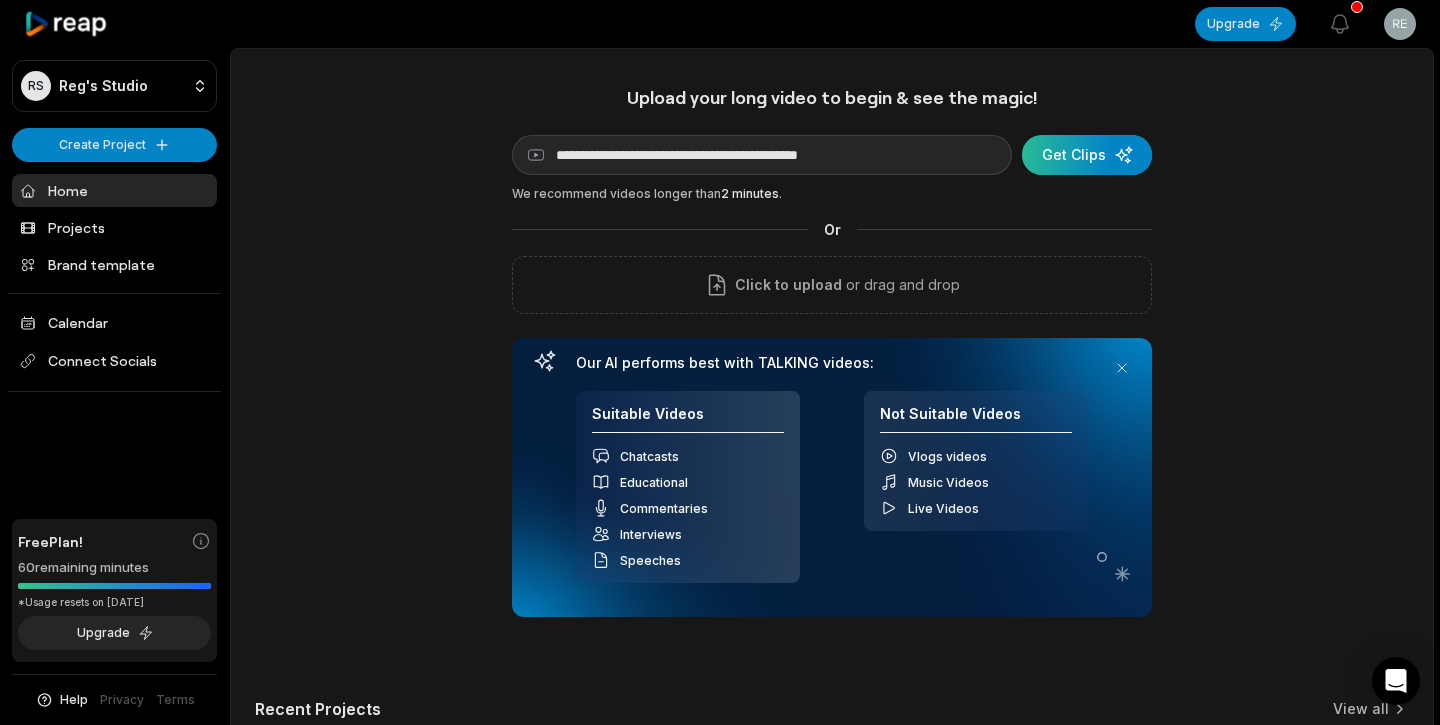 click at bounding box center (1087, 155) 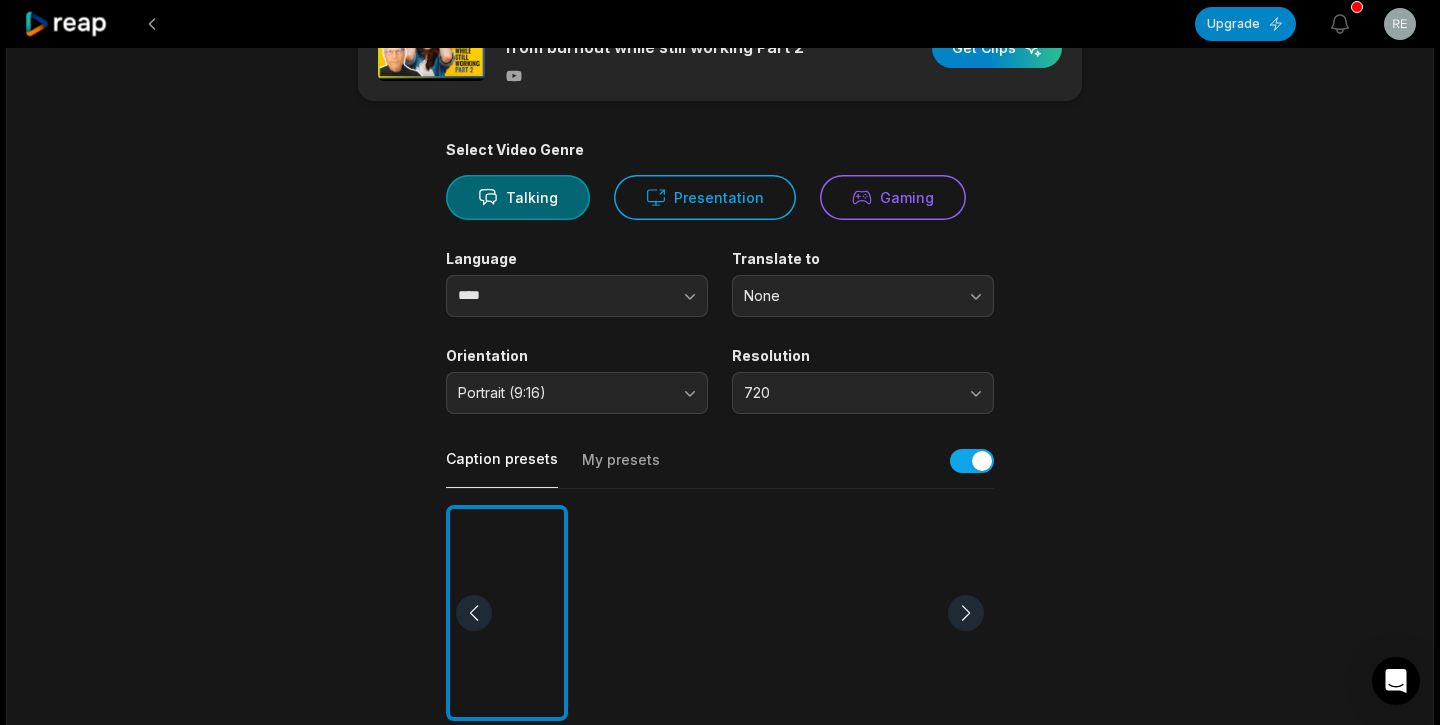 scroll, scrollTop: 88, scrollLeft: 0, axis: vertical 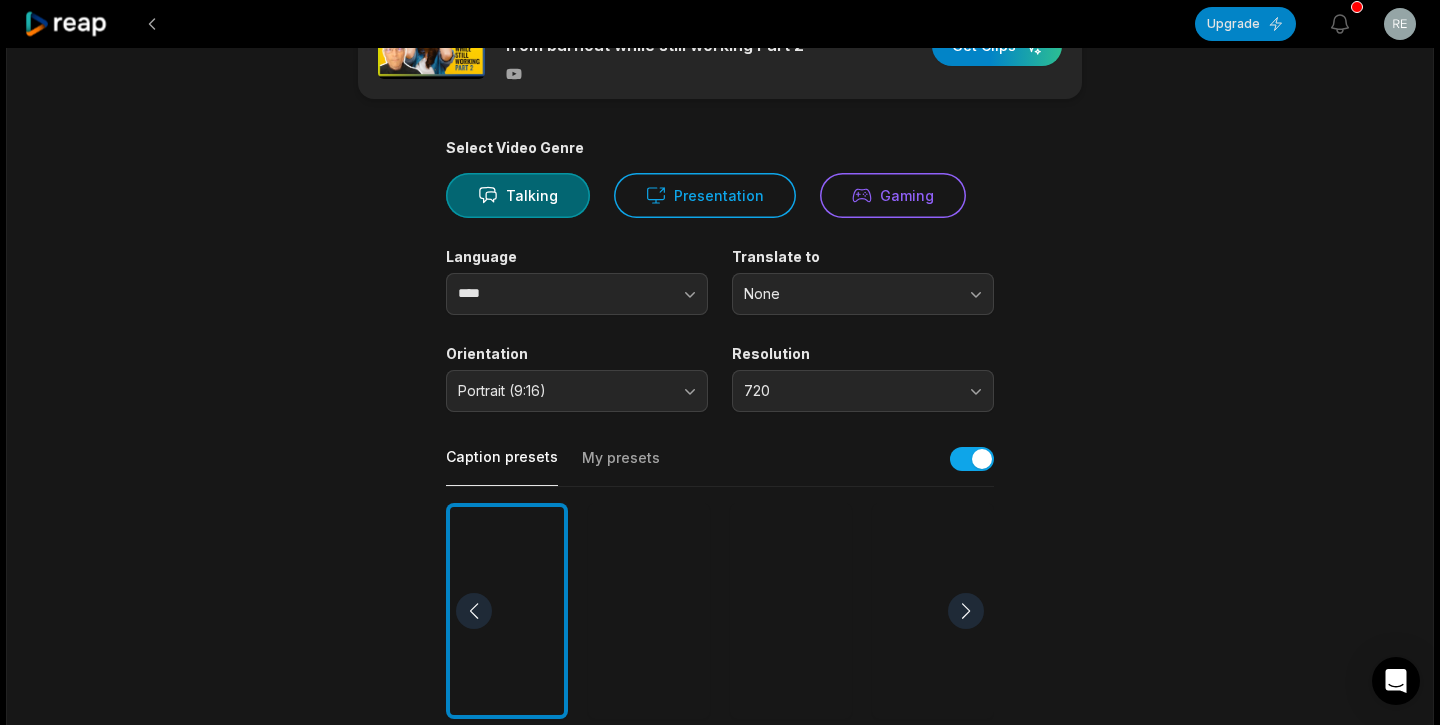 click on "Select Video Genre Talking Presentation Gaming Language **** Translate to None Orientation Portrait (9:16) Resolution 720 Caption presets My presets Deep Diver Popping Beasty YC Playdate Pet Zen More Presets Processing Time Frame 00:00 32:55 Auto Clip Length <30s 30s-60s 60s-90s 90s-3min Clip Topics (optional) Add specific topics that you want AI to clip from the video." at bounding box center [720, 678] 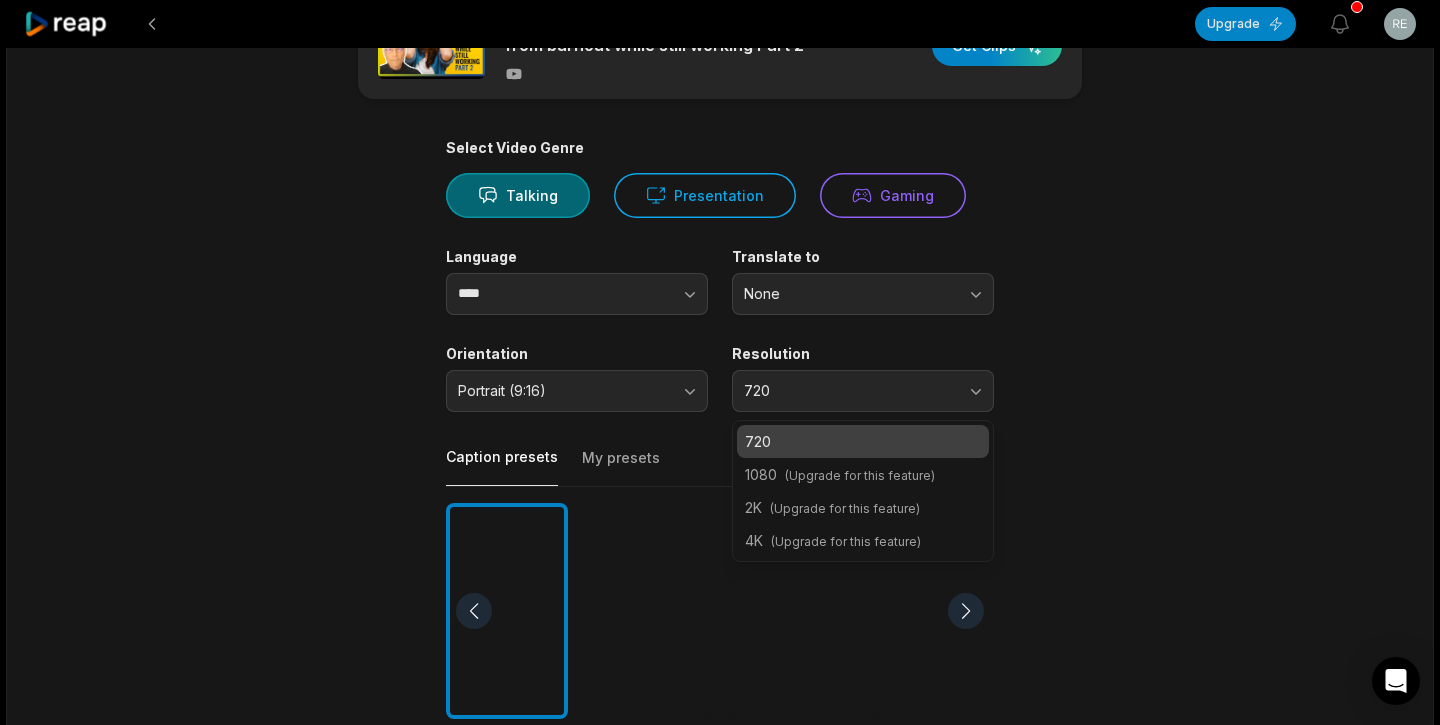 click on "(Upgrade for this feature)" at bounding box center (860, 475) 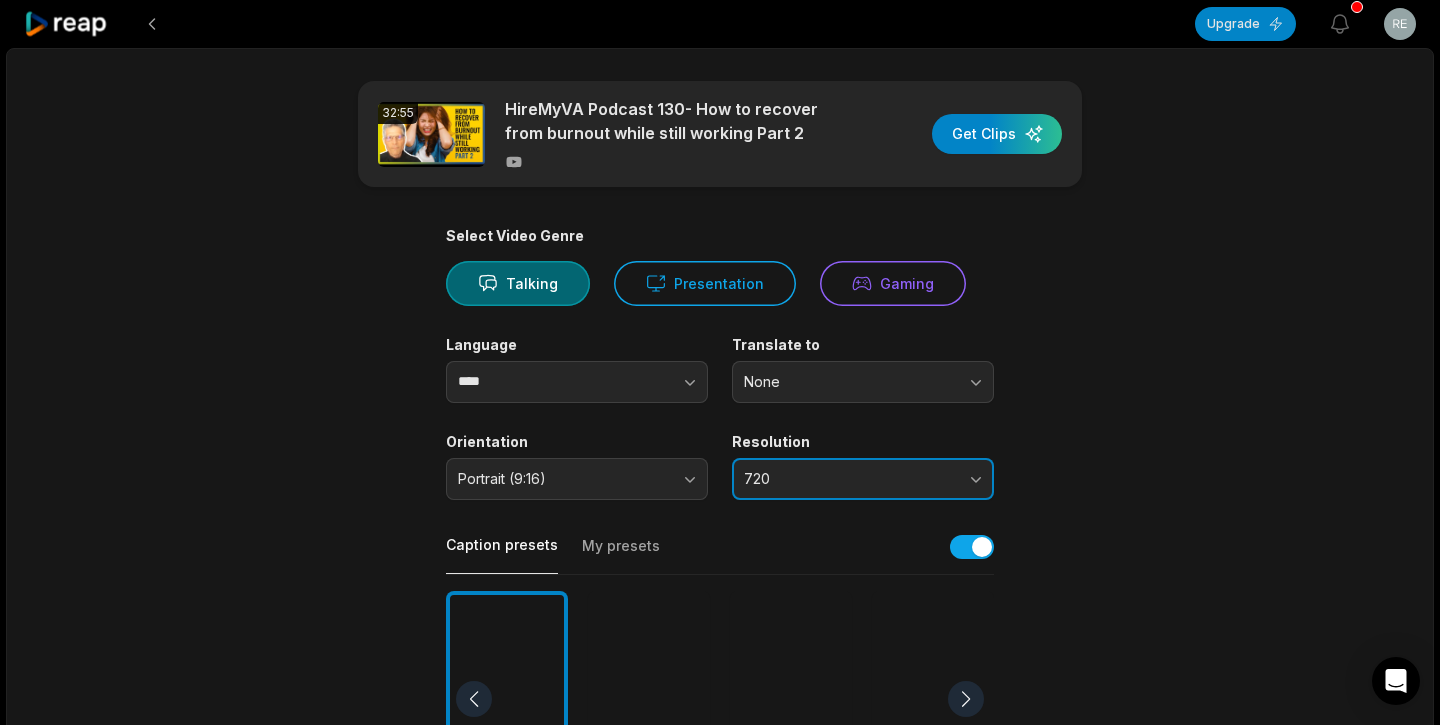 scroll, scrollTop: 0, scrollLeft: 0, axis: both 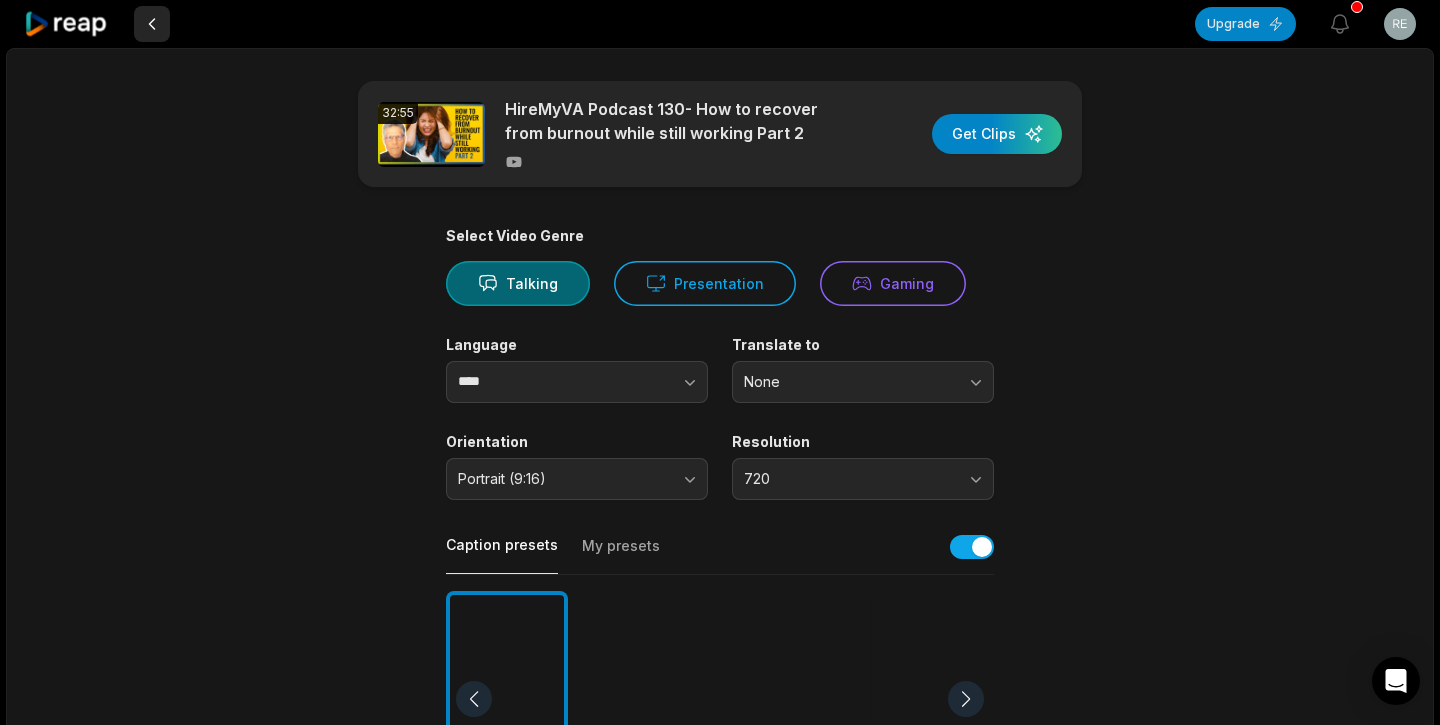 click at bounding box center [152, 24] 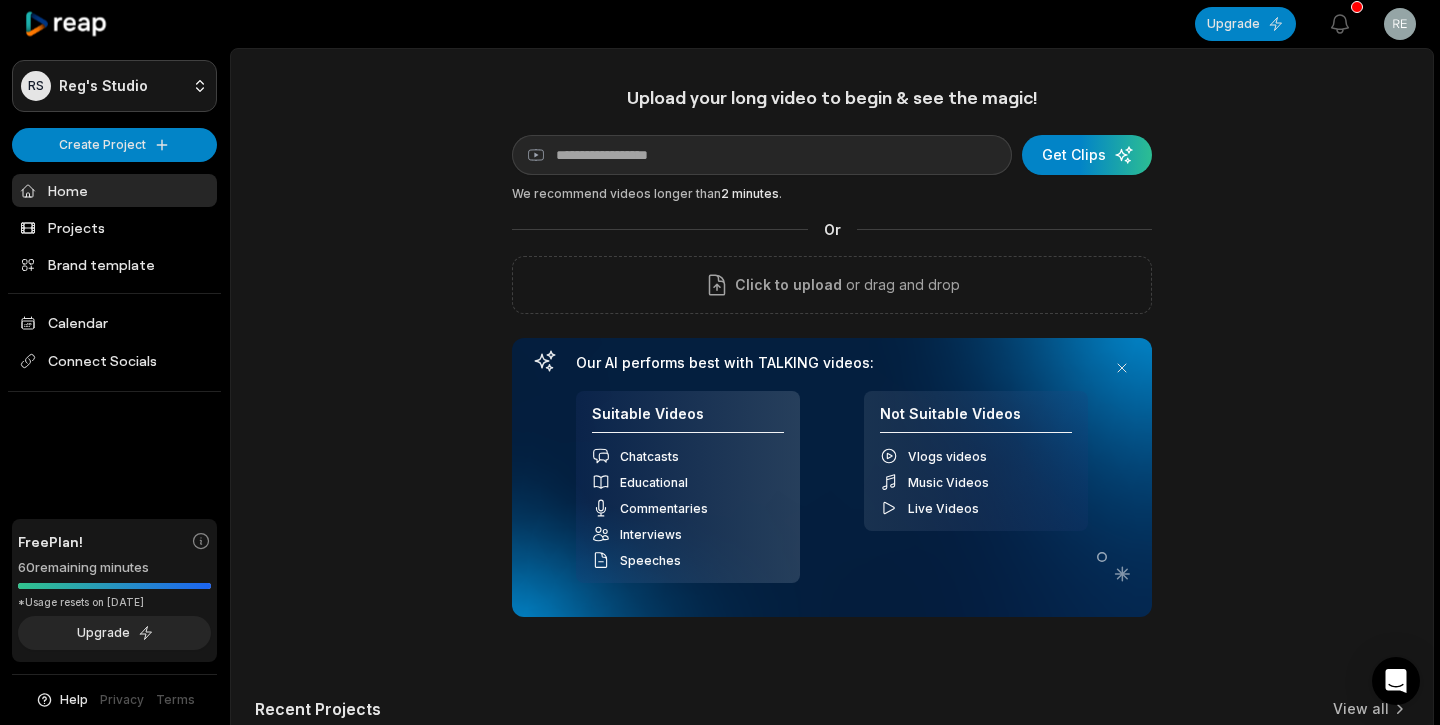 click on "RS Reg's Studio Create Project Home Projects Brand template Calendar Connect Socials Free  Plan! 60  remaining minutes *Usage resets on July 30, 2025 Upgrade Help Privacy Terms Open sidebar Upgrade View notifications Open user menu   Upload your long video to begin & see the magic! YouTube link Get Clips We recommend videos longer than  2 minutes . Or Click to upload or drag and drop Our AI performs best with TALKING videos: Suitable Videos Chatcasts Educational  Commentaries  Interviews  Speeches Not Suitable Videos Vlogs videos Music Videos Live Videos Recent Projects View all Caption 00:59 NLBA_2 Open options 2 months ago View Clips Clips 40:47 HireMyVA Podcast 148- Things You Need to Know About Business Development Teams Open options 2 months ago Made with   in San Francisco" at bounding box center [720, 362] 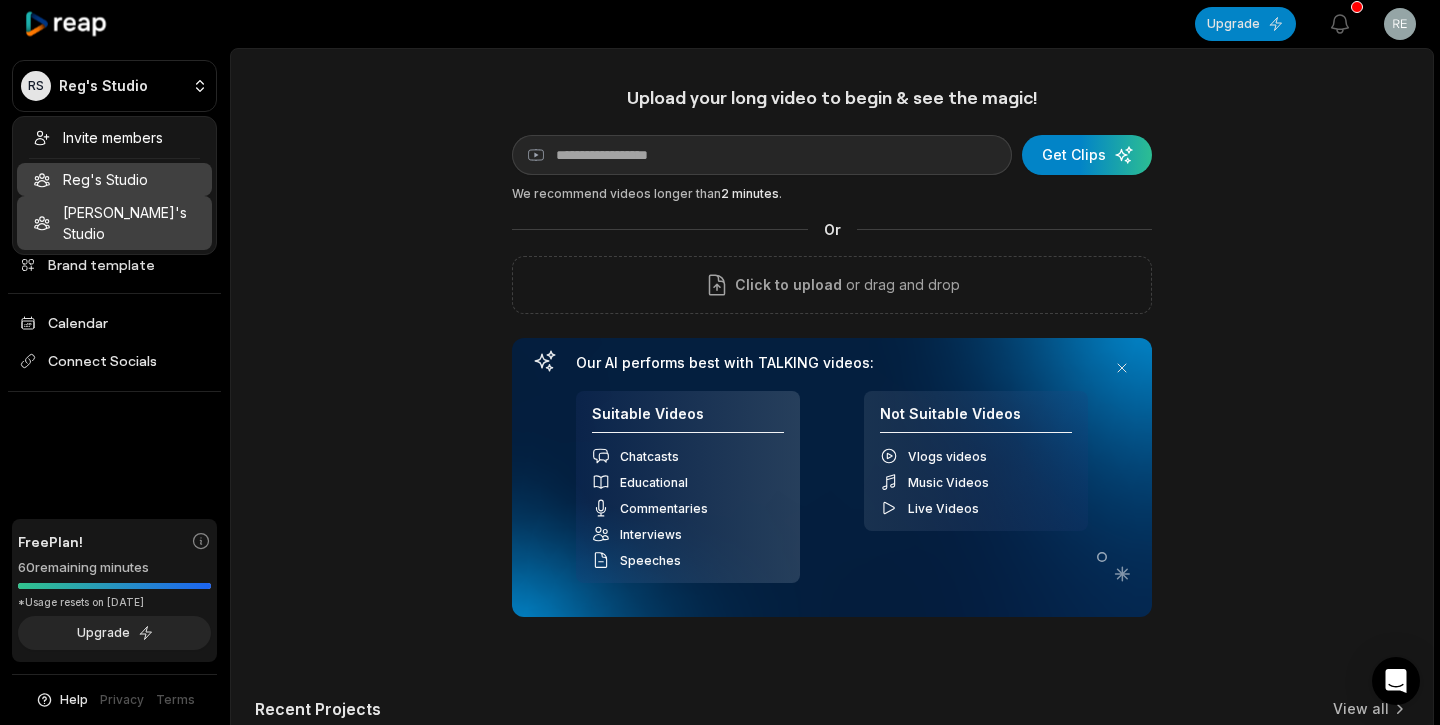 click on "Dave's Studio" at bounding box center (114, 223) 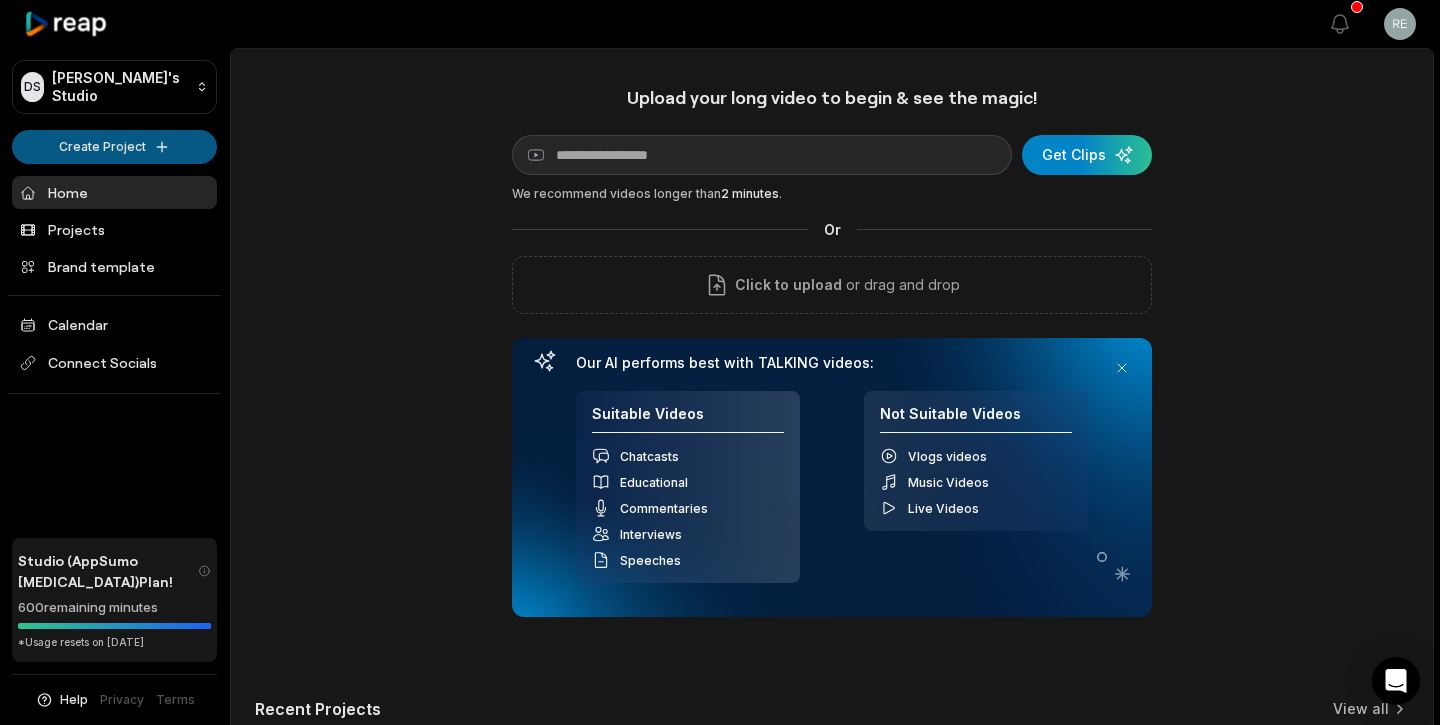 click on "DS Dave's Studio Create Project Home Projects Brand template Calendar Connect Socials Studio (AppSumo T3)  Plan! 600  remaining minutes *Usage resets on August 7, 2025 Help Privacy Terms Open sidebar View notifications Open user menu   Upload your long video to begin & see the magic! YouTube link Get Clips We recommend videos longer than  2 minutes . Or Click to upload or drag and drop Our AI performs best with TALKING videos: Suitable Videos Chatcasts Educational  Commentaries  Interviews  Speeches Not Suitable Videos Vlogs videos Music Videos Live Videos Recent Projects View all View Clips Clips 14:38 HireMyVA Podcast 67- What are the top tips/characteristics of a good team member? Open options 13 days ago View Clips Clips 01:21:12 V-WISE Phoenix 2025 VIDEO Open options 15 days ago View Clips Clips 46:04 HireMyVA Podcast 89- How to be a great boss (Part 1) Open options 20 days ago View Clips Clips 29:49 Larry Broughton on Kevin Neff's Speaking of Success - Part 2 Open options 21 days ago Made with" at bounding box center [720, 362] 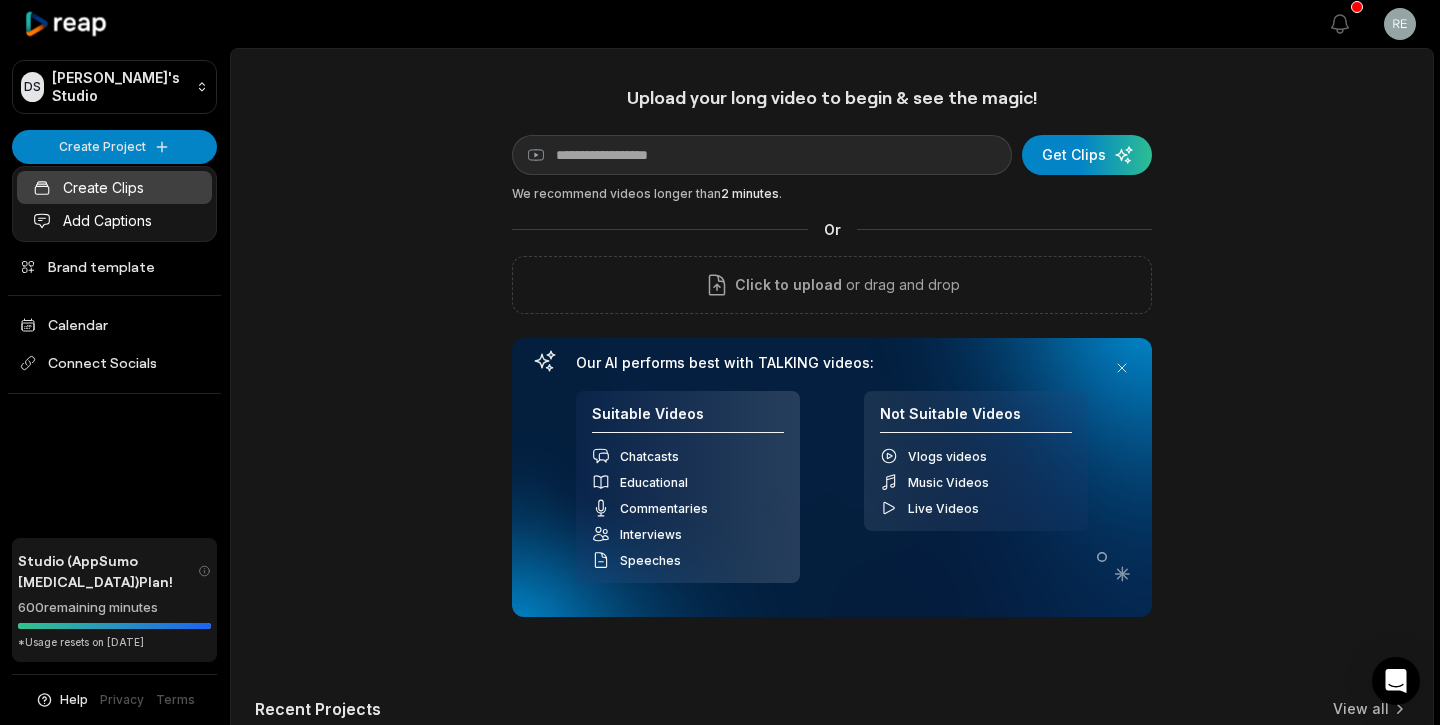 click on "Create Clips" at bounding box center (114, 187) 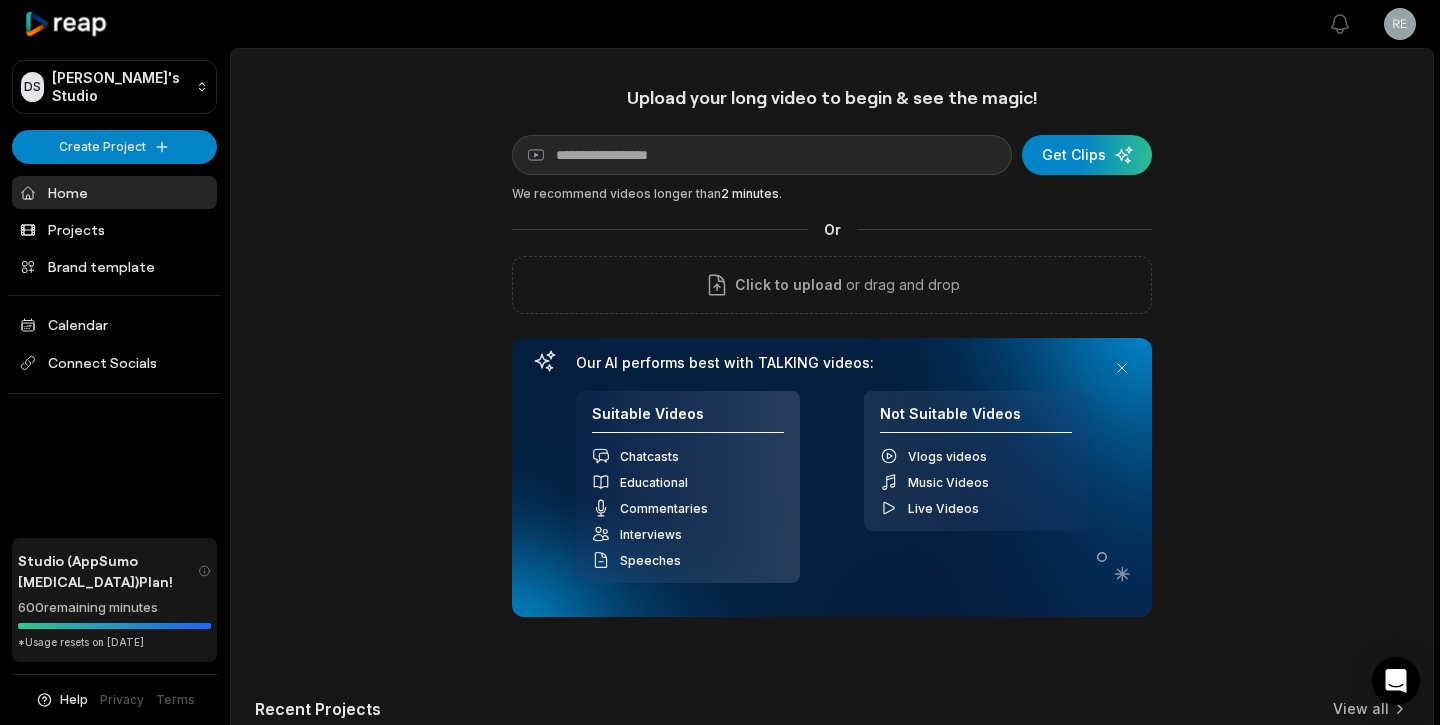 scroll, scrollTop: 0, scrollLeft: 0, axis: both 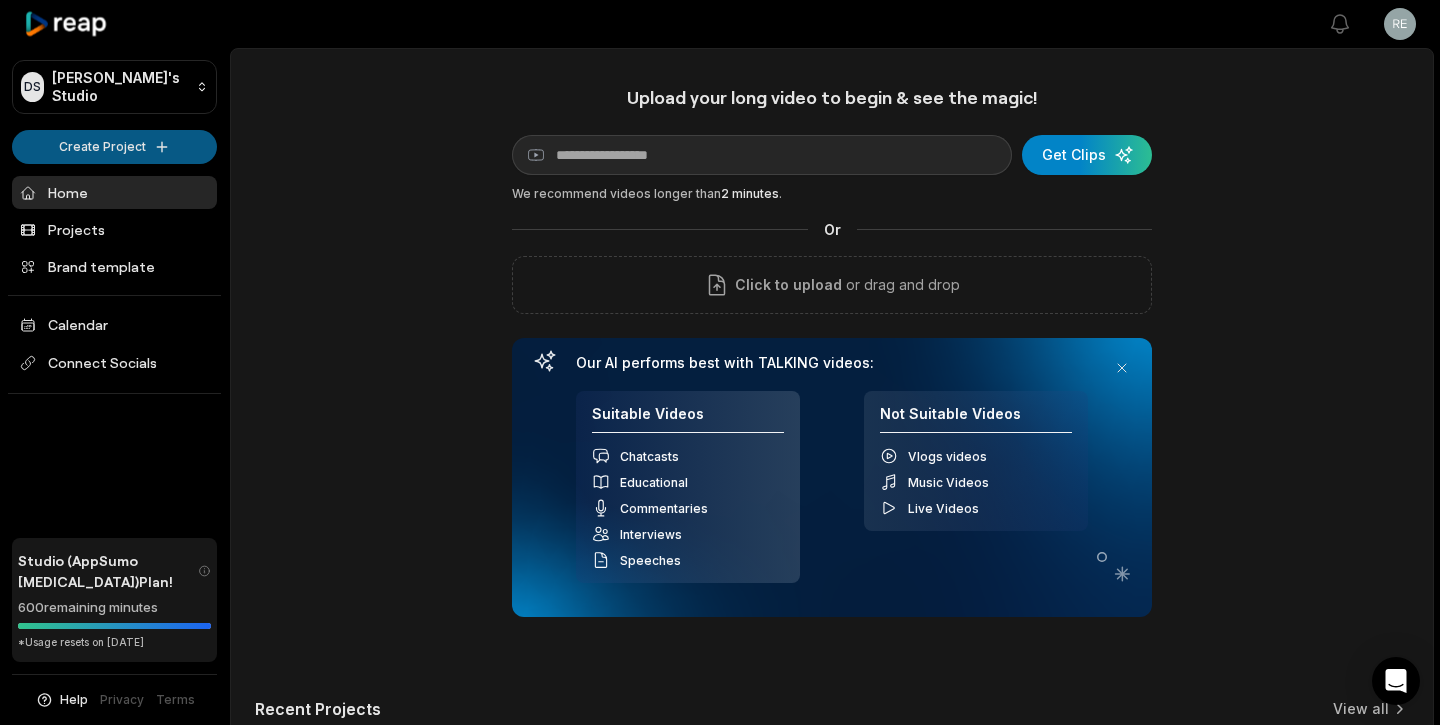 click on "DS Dave's Studio Create Project Home Projects Brand template Calendar Connect Socials Studio (AppSumo T3)  Plan! 600  remaining minutes *Usage resets on August 7, 2025 Help Privacy Terms Open sidebar View notifications Open user menu   Upload your long video to begin & see the magic! YouTube link Get Clips We recommend videos longer than  2 minutes . Or Click to upload or drag and drop Our AI performs best with TALKING videos: Suitable Videos Chatcasts Educational  Commentaries  Interviews  Speeches Not Suitable Videos Vlogs videos Music Videos Live Videos Recent Projects View all View Clips Clips 14:38 HireMyVA Podcast 67- What are the top tips/characteristics of a good team member? Open options 13 days ago View Clips Clips 01:21:12 V-WISE Phoenix 2025 VIDEO Open options 15 days ago View Clips Clips 46:04 HireMyVA Podcast 89- How to be a great boss (Part 1) Open options 20 days ago View Clips Clips 29:49 Larry Broughton on Kevin Neff's Speaking of Success - Part 2 Open options 21 days ago Made with" at bounding box center (720, 362) 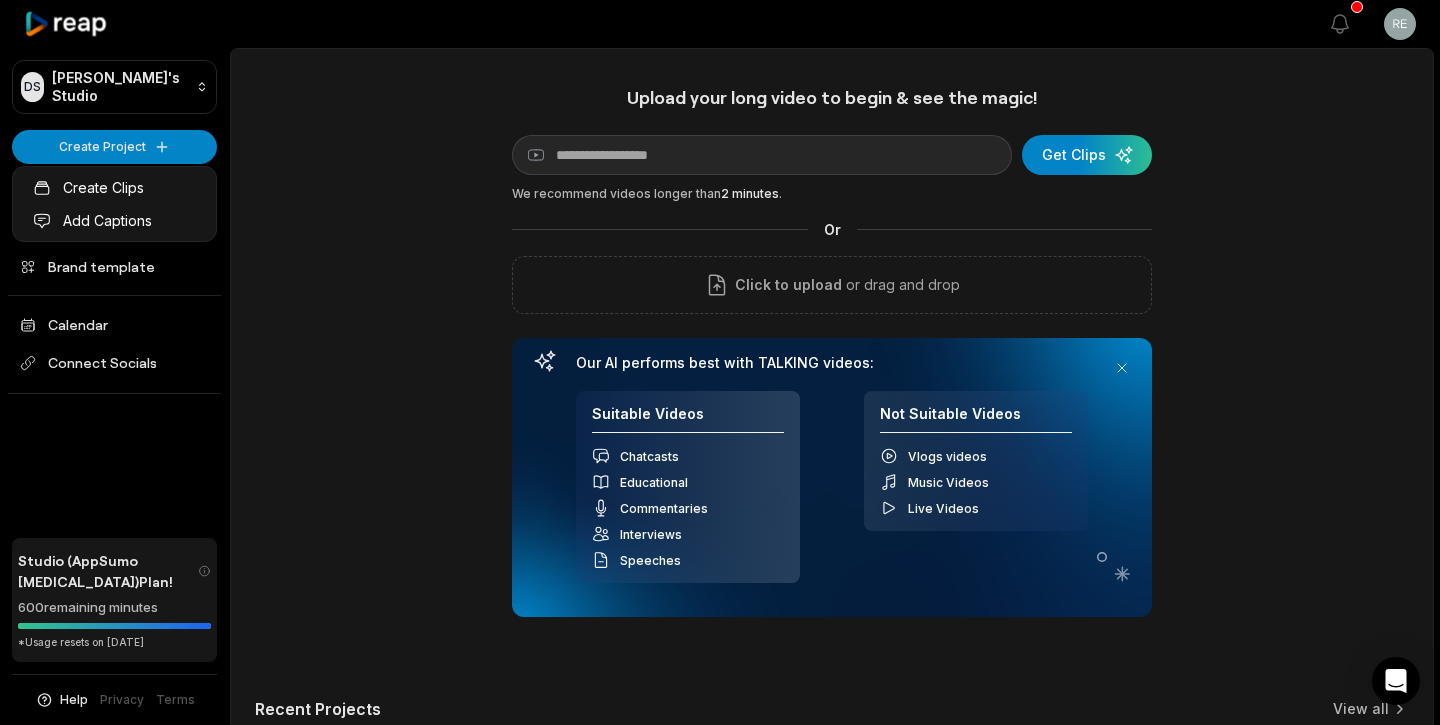 click on "DS Dave's Studio Create Project Home Projects Brand template Calendar Connect Socials Studio (AppSumo T3)  Plan! 600  remaining minutes *Usage resets on August 7, 2025 Help Privacy Terms Open sidebar View notifications Open user menu   Upload your long video to begin & see the magic! YouTube link Get Clips We recommend videos longer than  2 minutes . Or Click to upload or drag and drop Our AI performs best with TALKING videos: Suitable Videos Chatcasts Educational  Commentaries  Interviews  Speeches Not Suitable Videos Vlogs videos Music Videos Live Videos Recent Projects View all View Clips Clips 14:38 HireMyVA Podcast 67- What are the top tips/characteristics of a good team member? Open options 13 days ago View Clips Clips 01:21:12 V-WISE Phoenix 2025 VIDEO Open options 15 days ago View Clips Clips 46:04 HireMyVA Podcast 89- How to be a great boss (Part 1) Open options 20 days ago View Clips Clips 29:49 Larry Broughton on Kevin Neff's Speaking of Success - Part 2 Open options 21 days ago Made with" at bounding box center (720, 362) 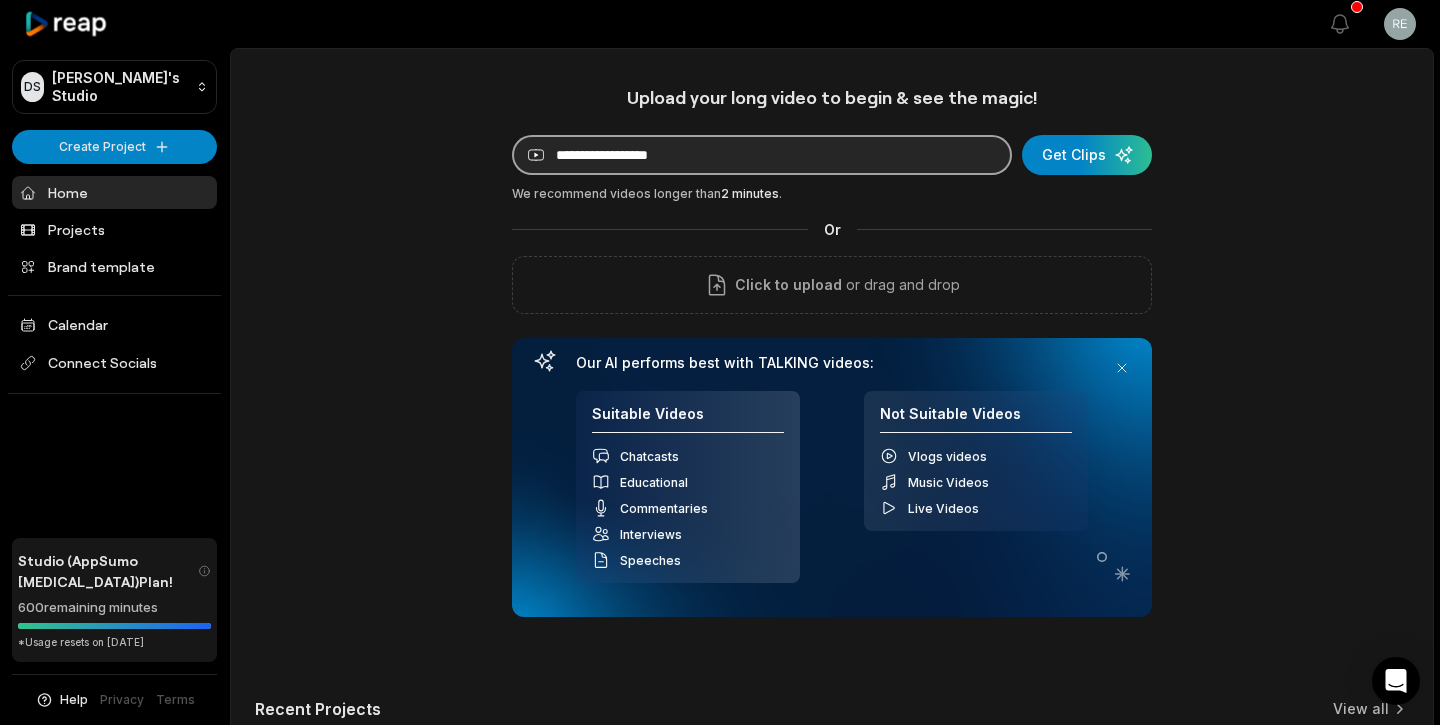 click at bounding box center [762, 155] 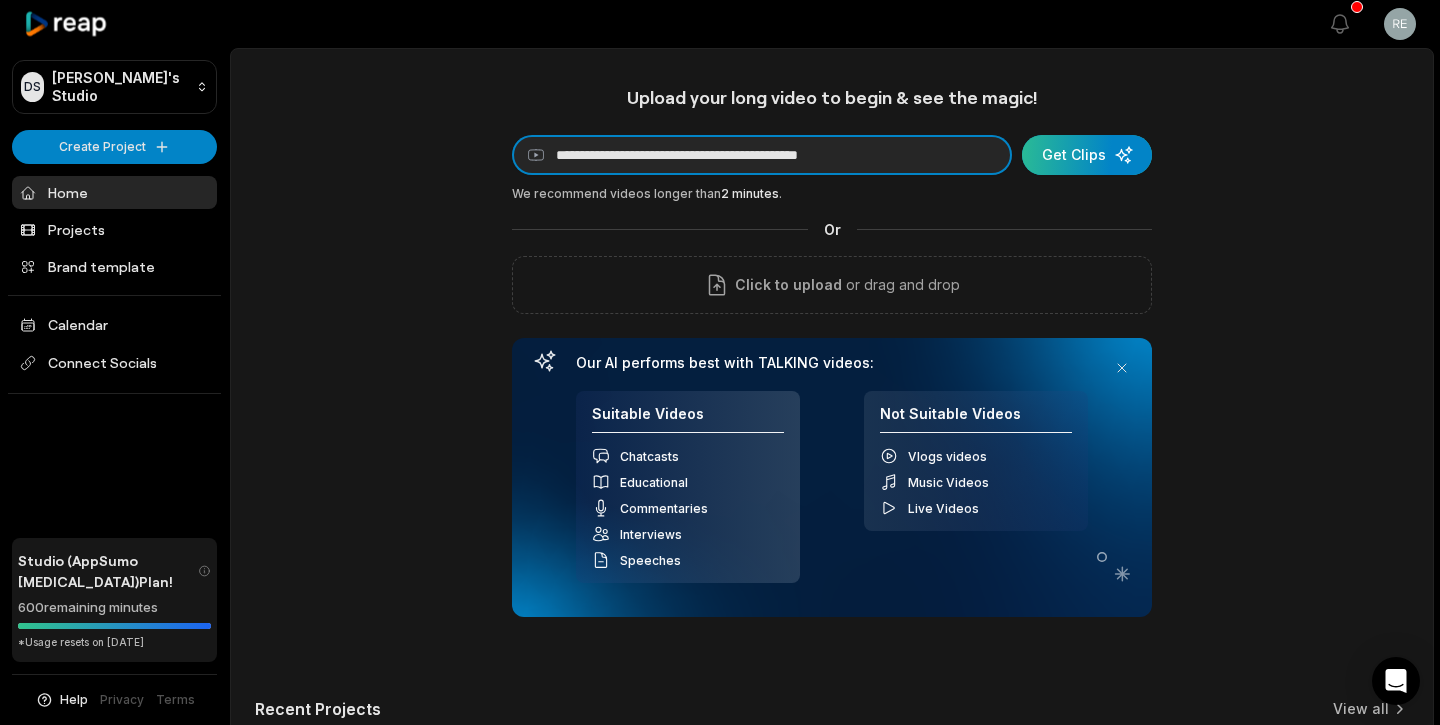 type on "**********" 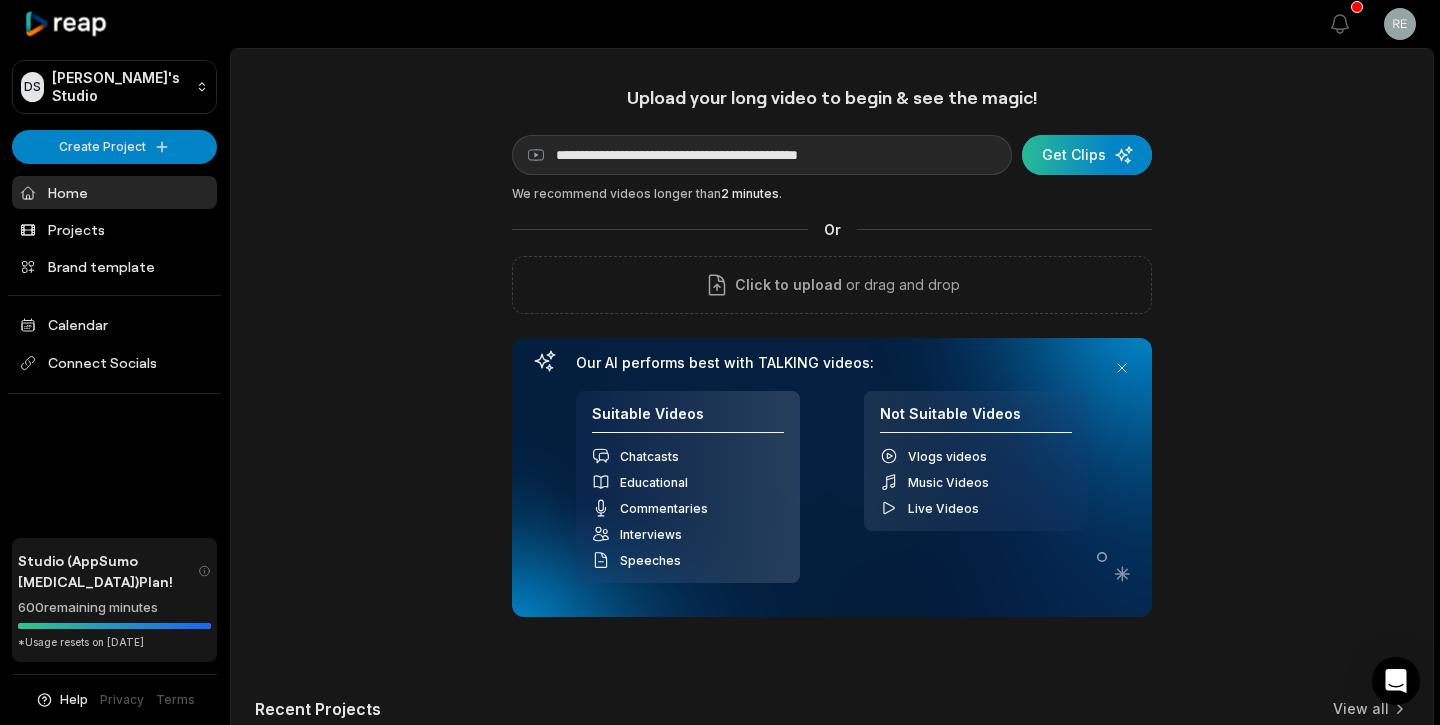 click at bounding box center [1087, 155] 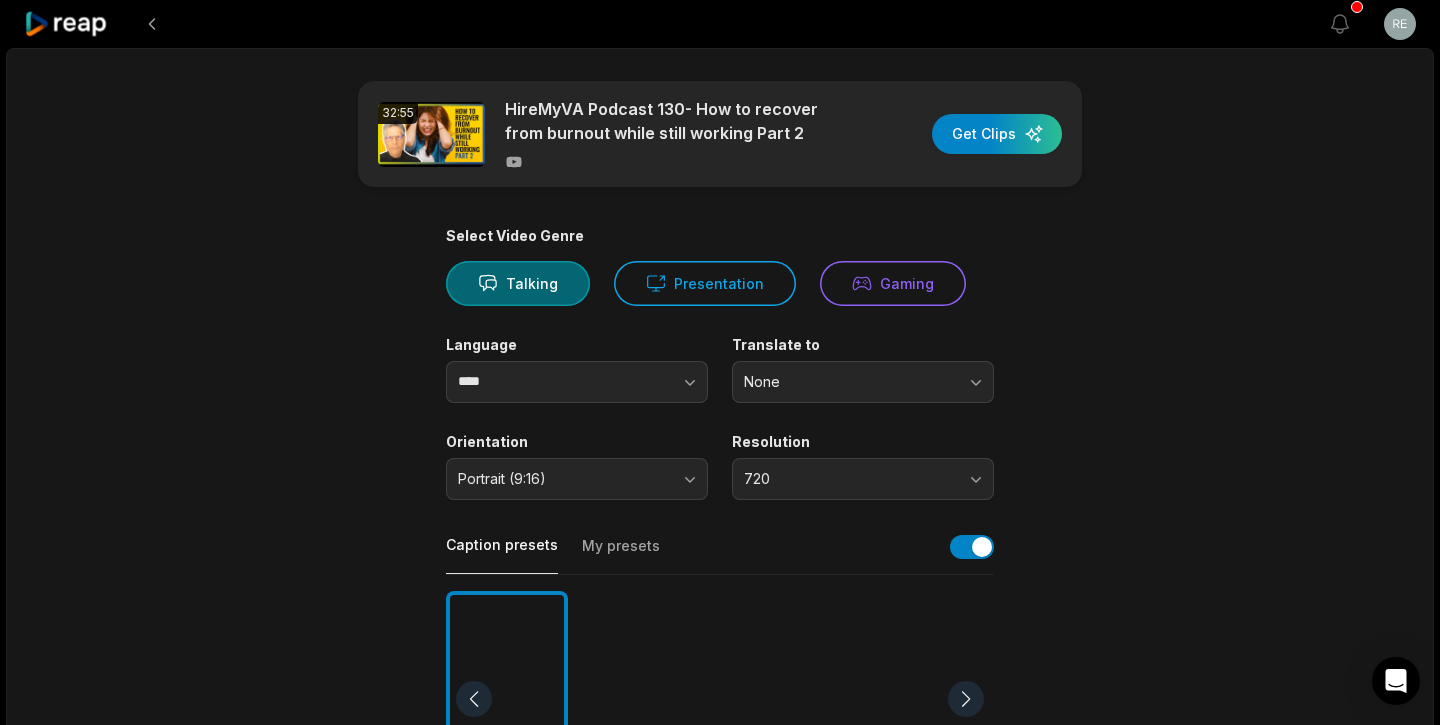 click on "Portrait (9:16)" at bounding box center (563, 479) 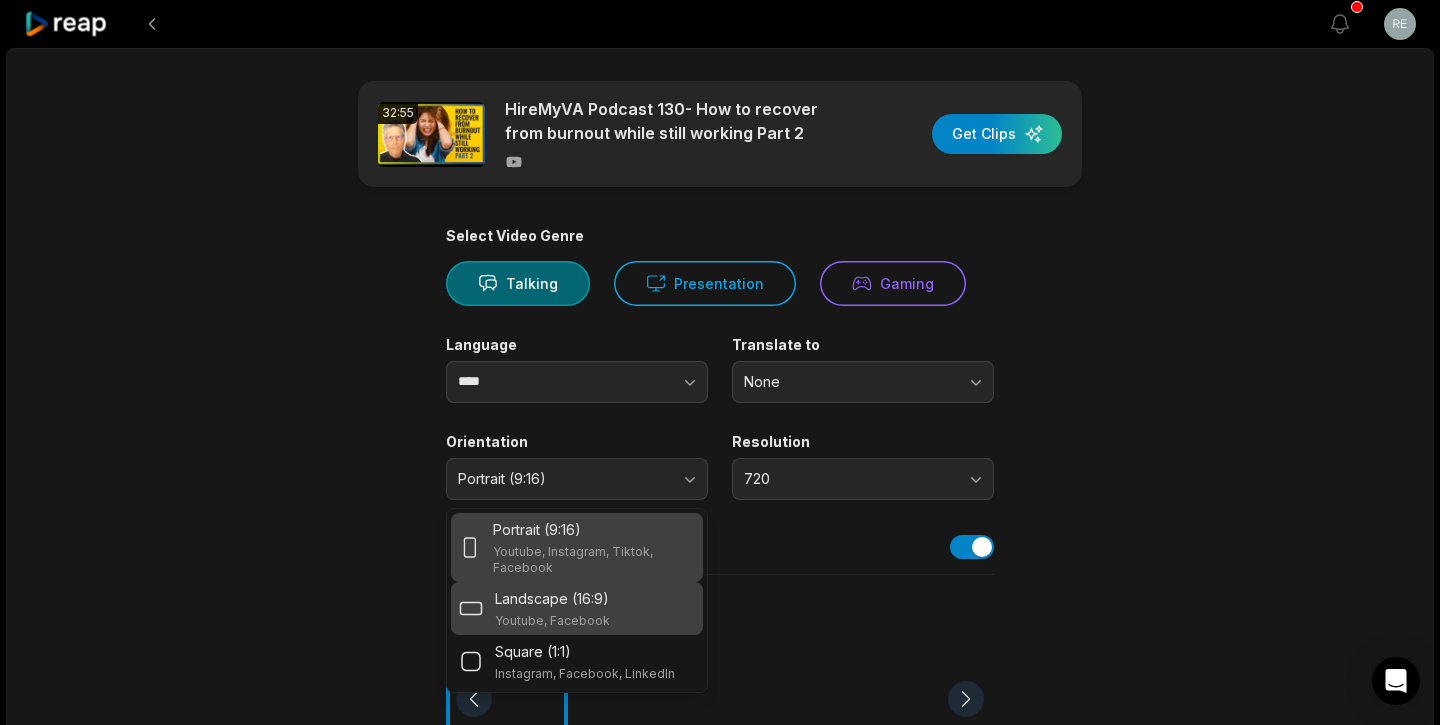 click on "Landscape (16:9)" at bounding box center (552, 598) 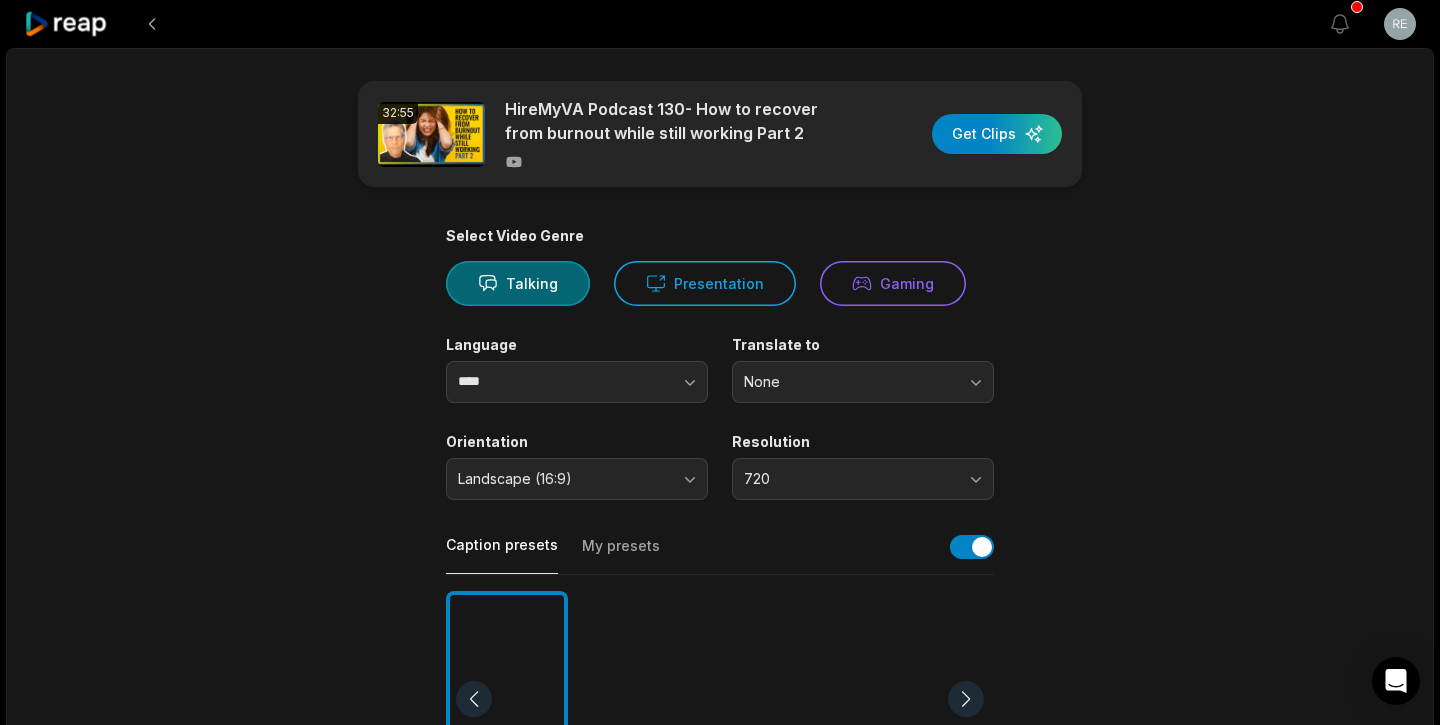 click on "720" at bounding box center (863, 479) 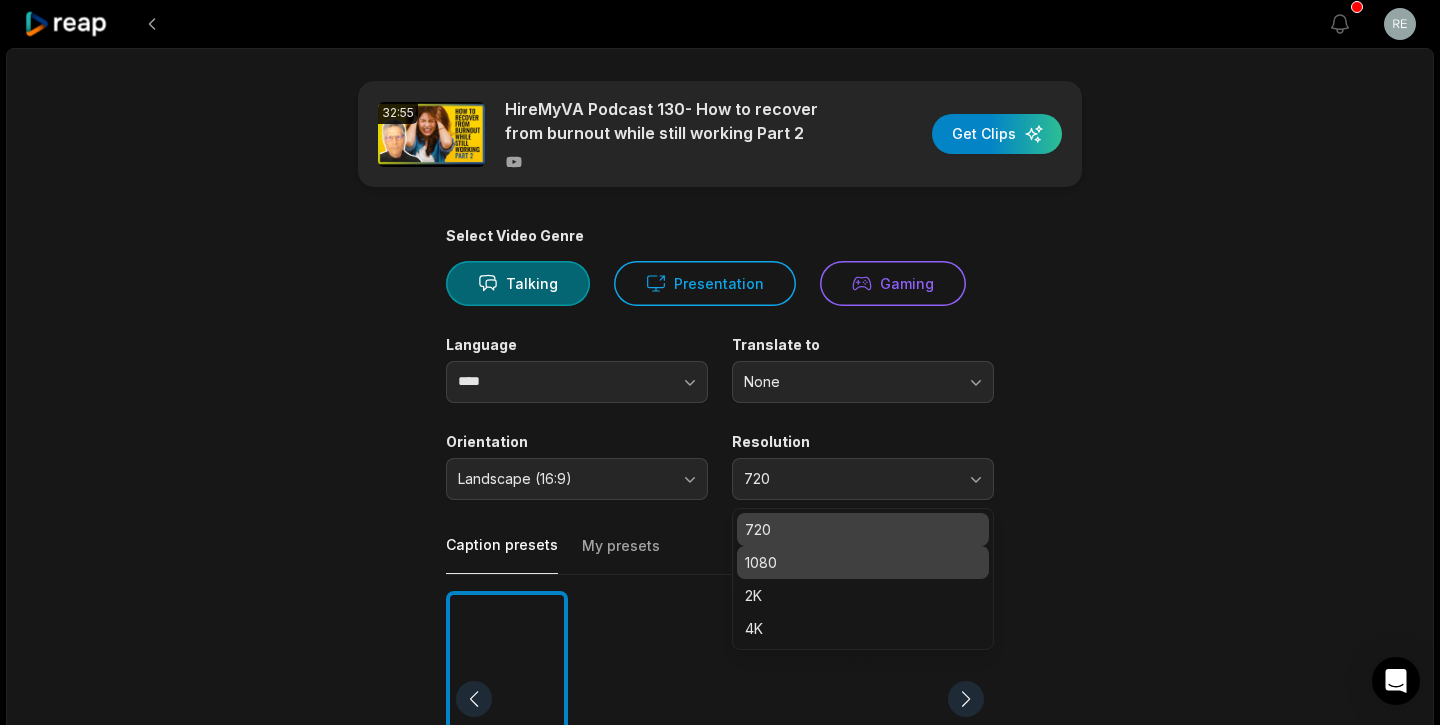 click on "1080" at bounding box center (863, 562) 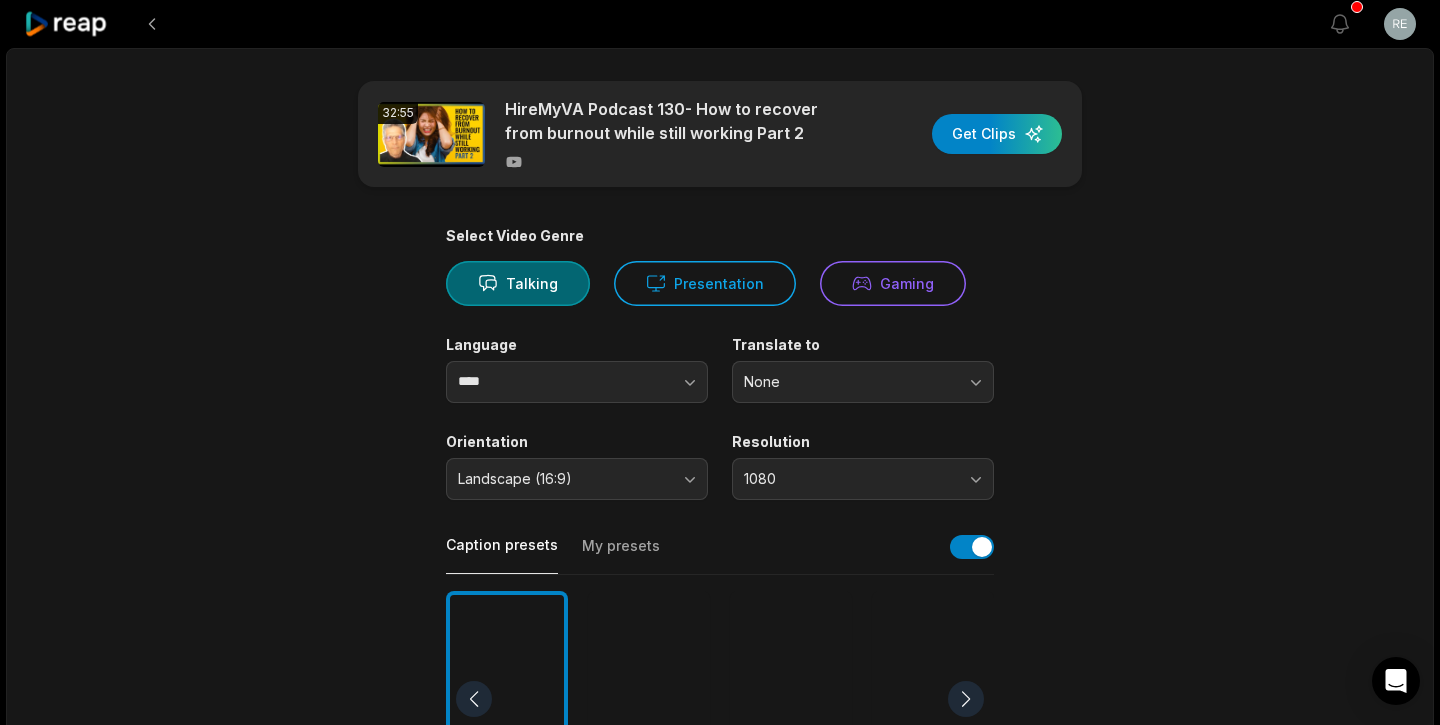 click on "32:55 HireMyVA Podcast 130- How to recover from burnout while still working Part 2 Get Clips Select Video Genre Talking Presentation Gaming Language **** Translate to None Orientation Landscape (16:9) Resolution 1080 Caption presets My presets Deep Diver Popping Beasty YC Playdate Pet Zen More Presets Processing Time Frame 00:00 32:55 Auto Clip Length <30s 30s-60s 60s-90s 90s-3min Clip Topics (optional) Add specific topics that you want AI to clip from the video." at bounding box center [720, 693] 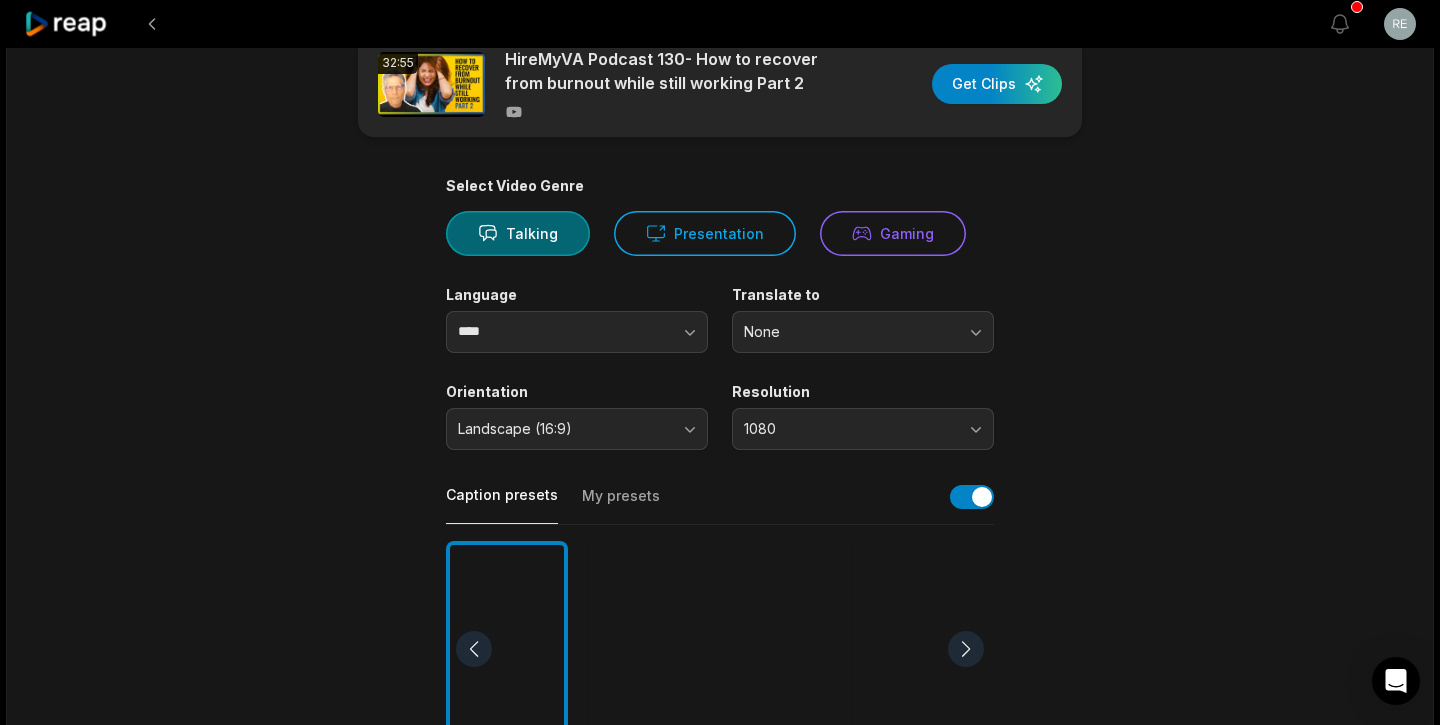 scroll, scrollTop: 54, scrollLeft: 0, axis: vertical 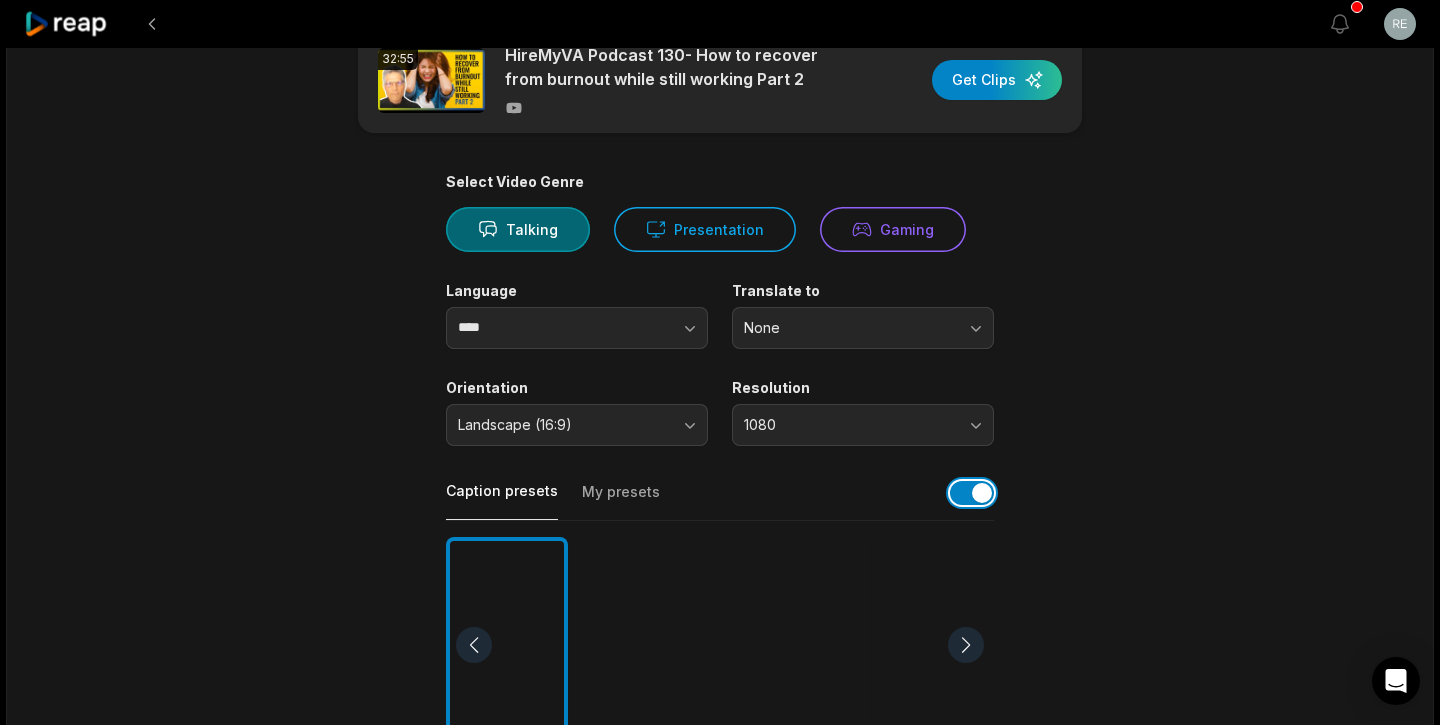 click at bounding box center (972, 493) 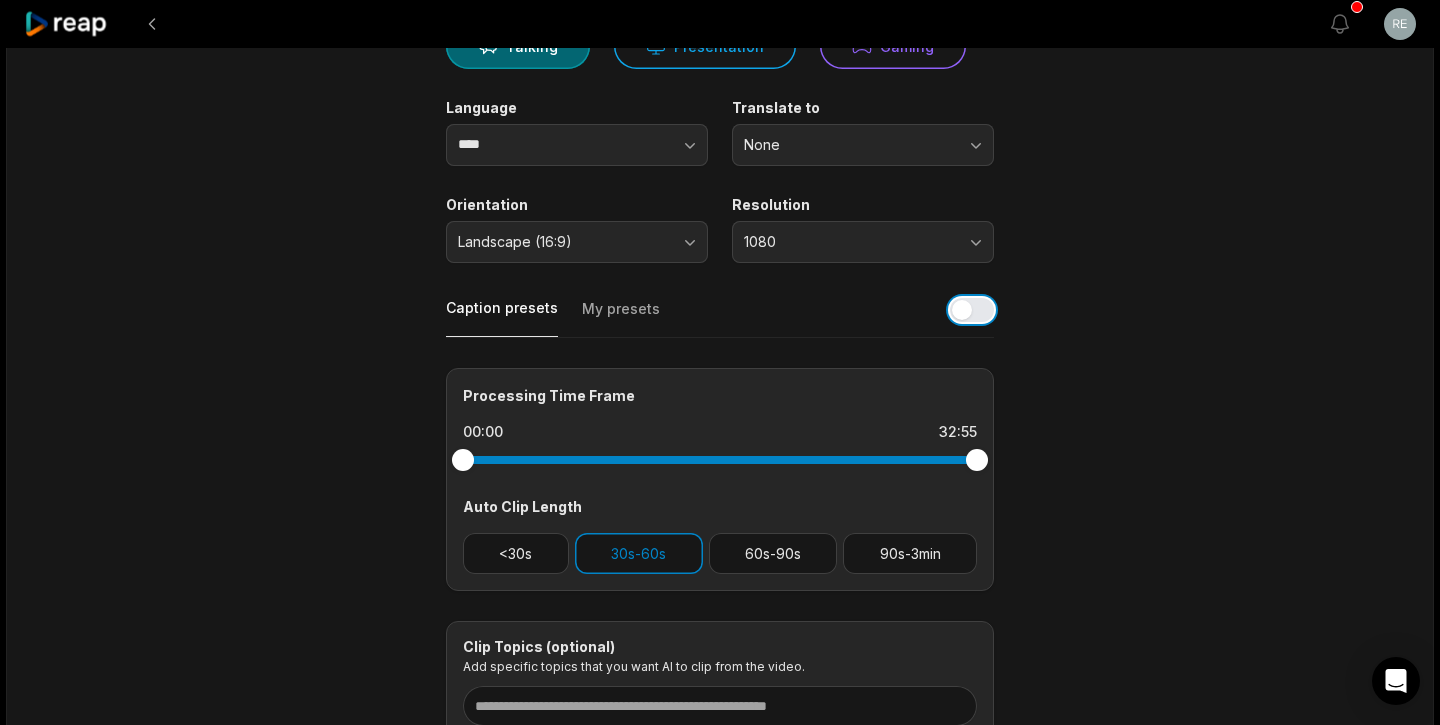 scroll, scrollTop: 250, scrollLeft: 0, axis: vertical 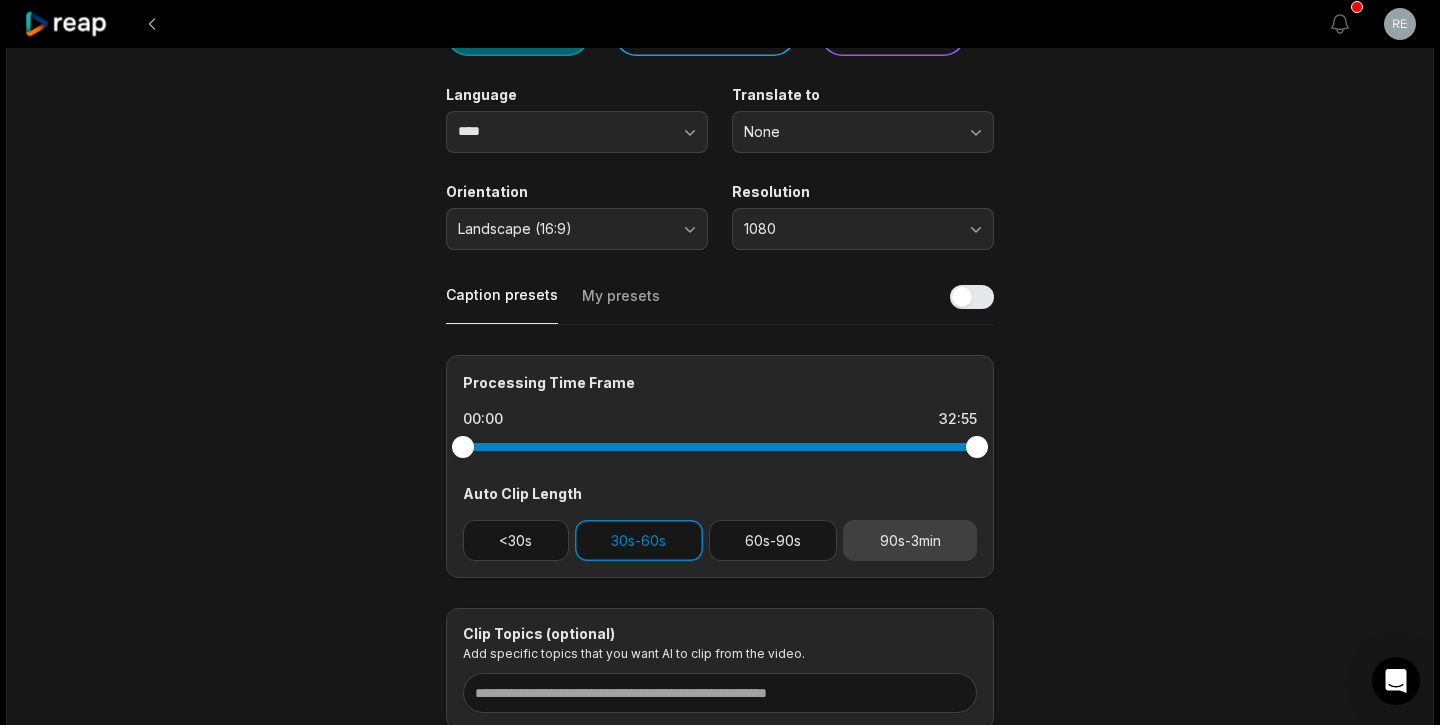 click on "90s-3min" at bounding box center (910, 540) 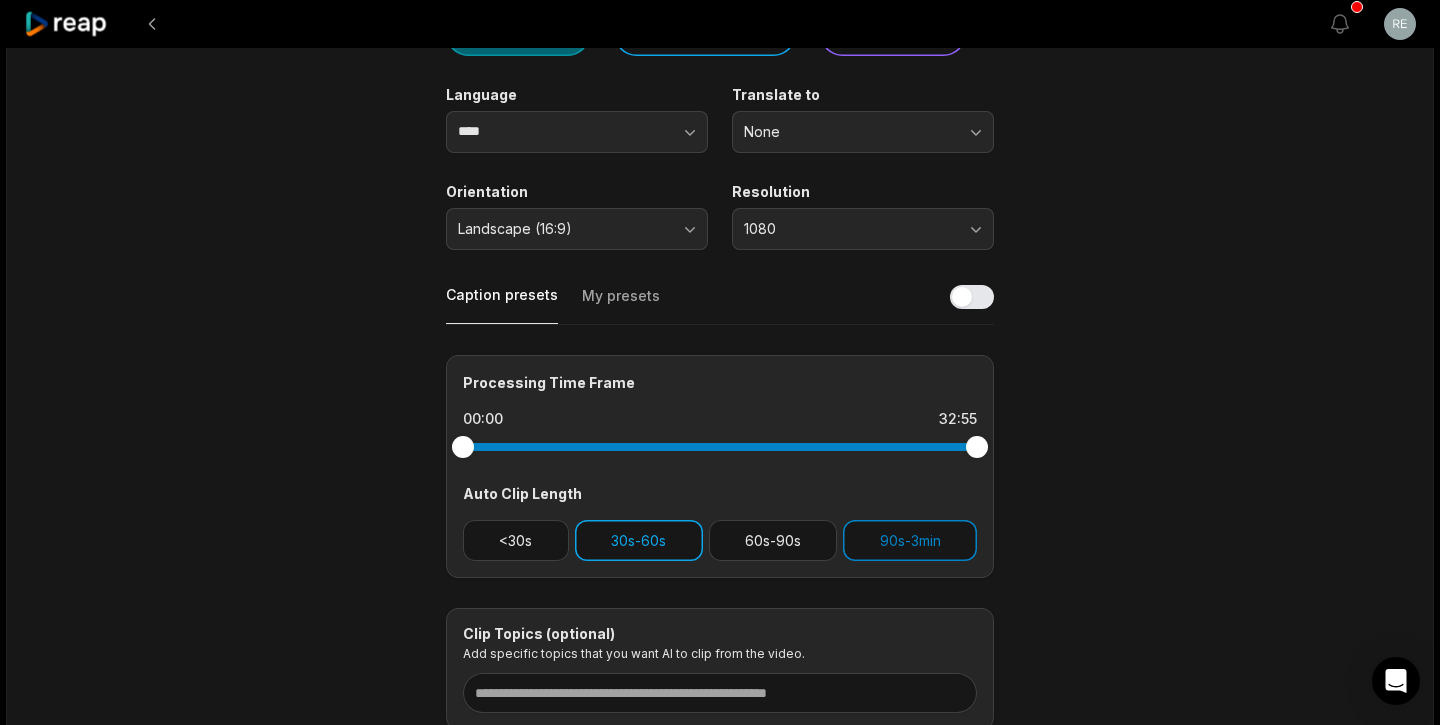 click on "30s-60s" at bounding box center (639, 540) 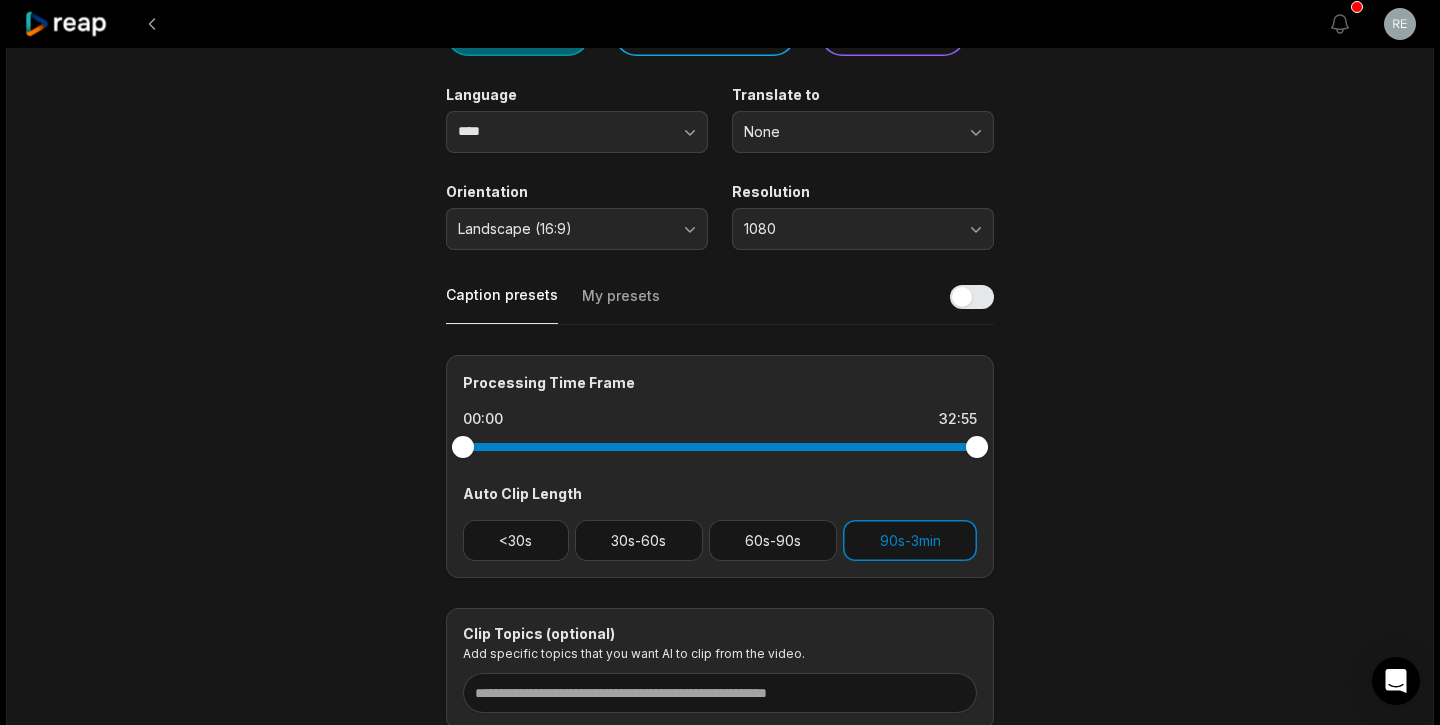 click on "32:55 HireMyVA Podcast 130- How to recover from burnout while still working Part 2 Get Clips Select Video Genre Talking Presentation Gaming Language **** Translate to None Orientation Landscape (16:9) Resolution 1080 Caption presets My presets Processing Time Frame 00:00 32:55 Auto Clip Length <30s 30s-60s 60s-90s 90s-3min Clip Topics (optional) Add specific topics that you want AI to clip from the video." at bounding box center [720, 280] 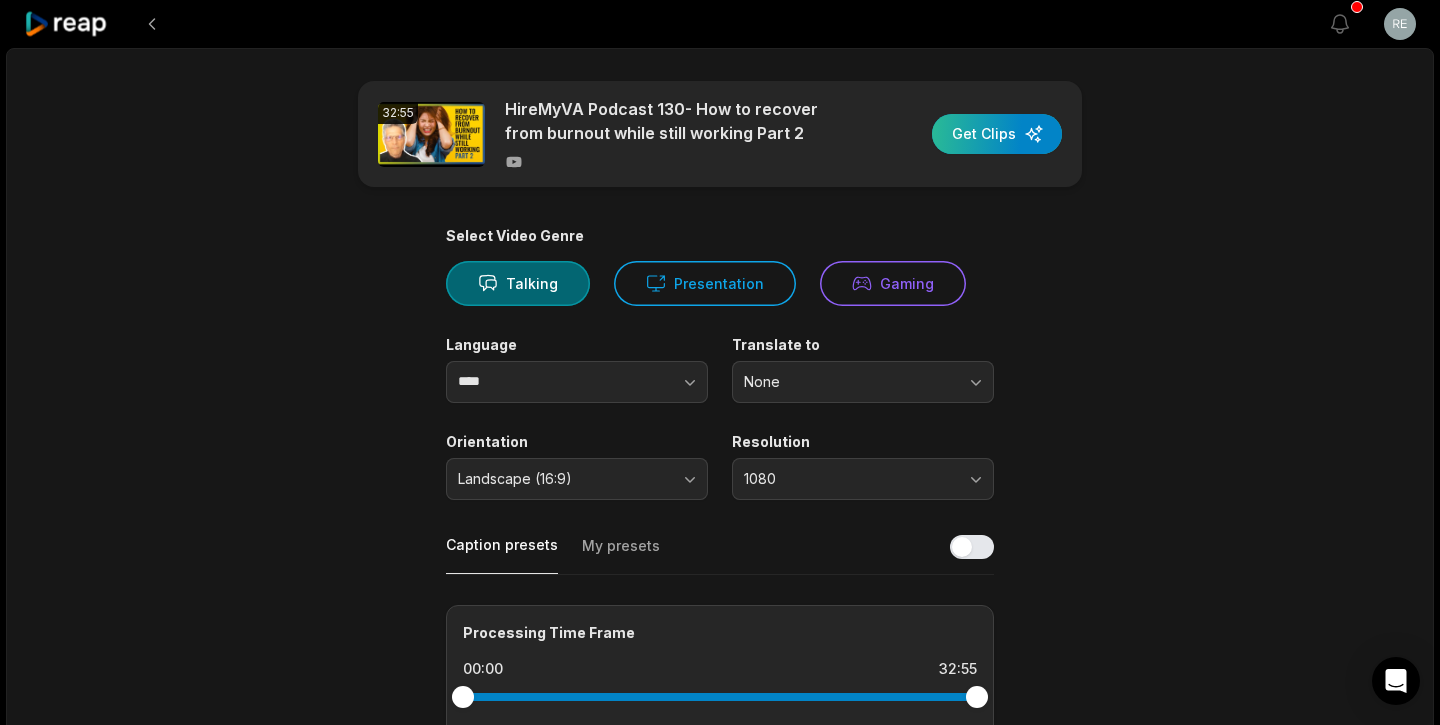 scroll, scrollTop: 0, scrollLeft: 0, axis: both 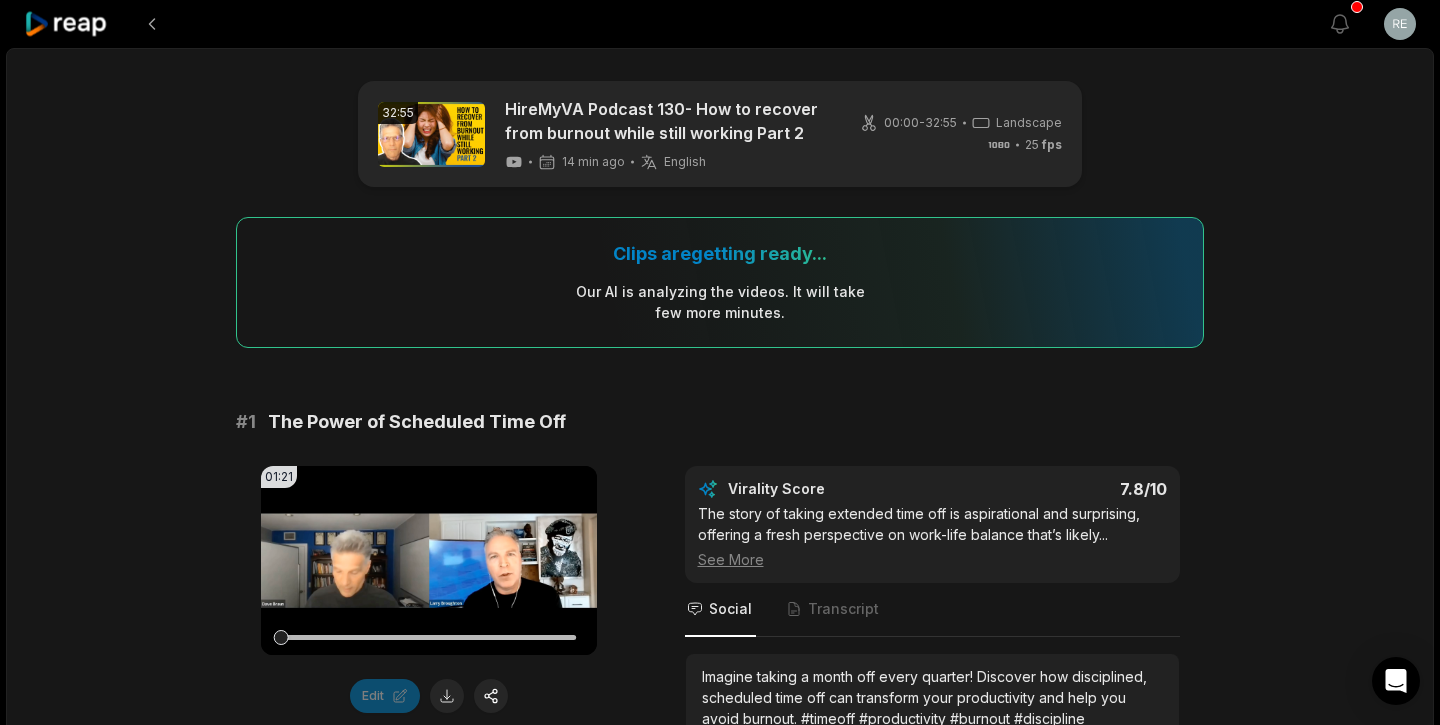 click on "# 1 The Power of Scheduled Time Off 01:21 Your browser does not support mp4 format. Edit Virality Score 7.8 /10 The story of taking extended time off is aspirational and surprising, offering a fresh perspective on work-life balance that’s likely ...   See More Social Transcript Imagine taking a month off every quarter! Discover how disciplined, scheduled time off can transform your productivity and help you avoid burnout. #timeoff #productivity #burnout #discipline #worklifebalance" at bounding box center (720, 637) 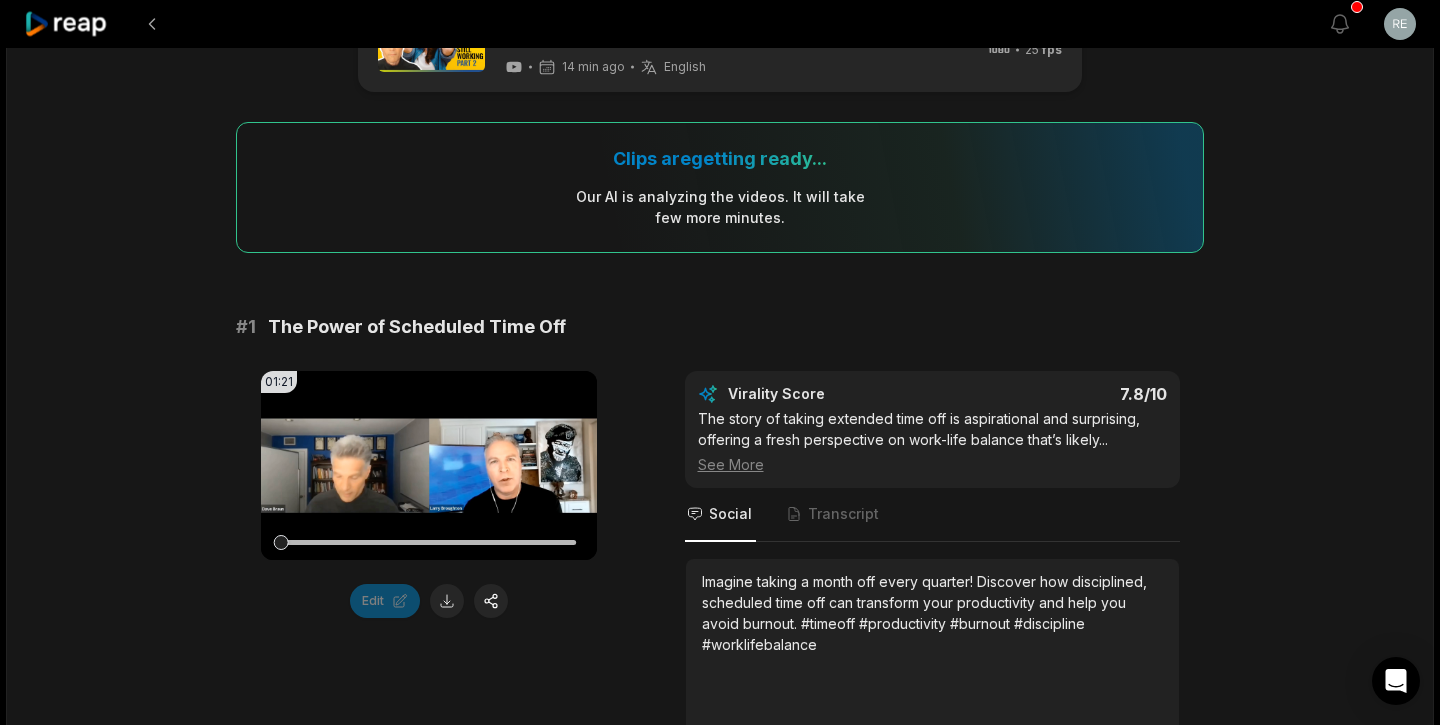 scroll, scrollTop: 111, scrollLeft: 0, axis: vertical 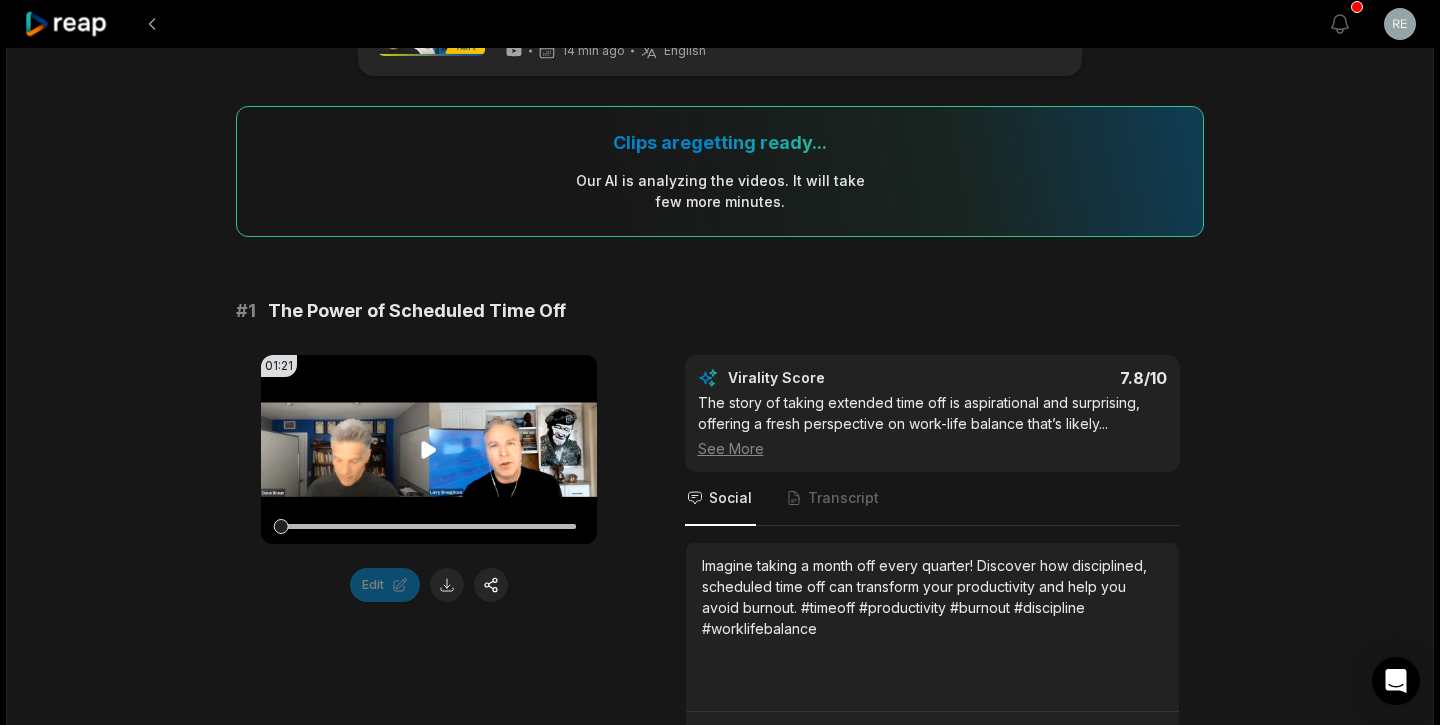 click 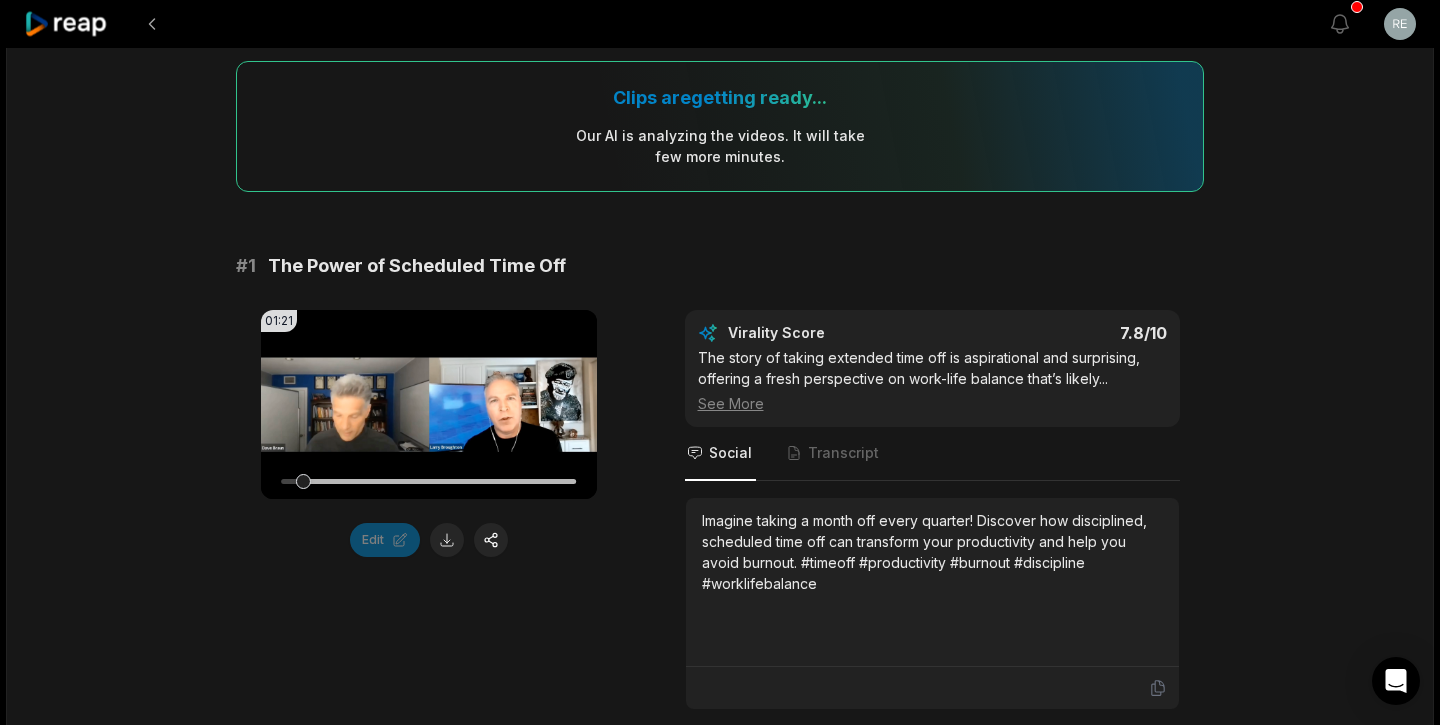 scroll, scrollTop: 159, scrollLeft: 0, axis: vertical 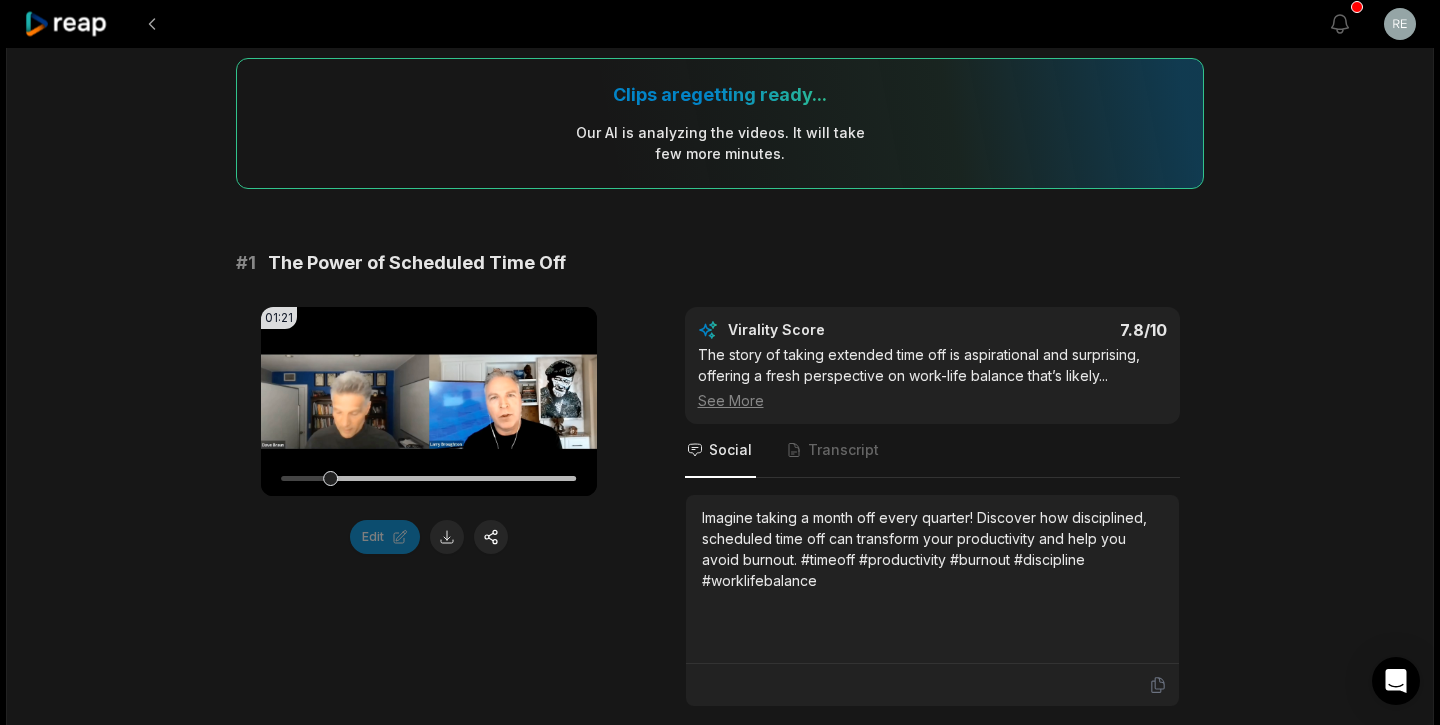 click on "01:21 Your browser does not support mp4 format. Edit Virality Score 7.8 /10 The story of taking extended time off is aspirational and surprising, offering a fresh perspective on work-life balance that’s likely ...   See More Social Transcript Imagine taking a month off every quarter! Discover how disciplined, scheduled time off can transform your productivity and help you avoid burnout. #timeoff #productivity #burnout #discipline #worklifebalance" at bounding box center (720, 507) 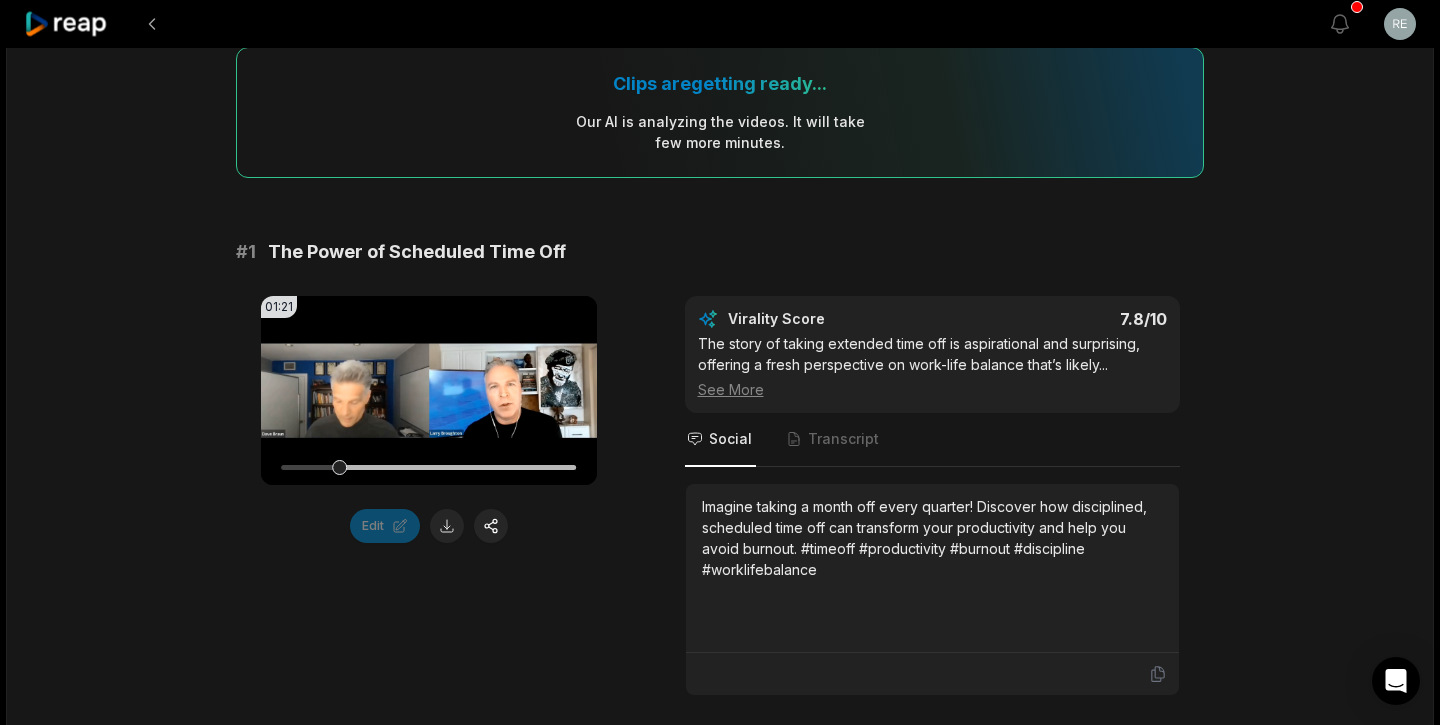 scroll, scrollTop: 182, scrollLeft: 0, axis: vertical 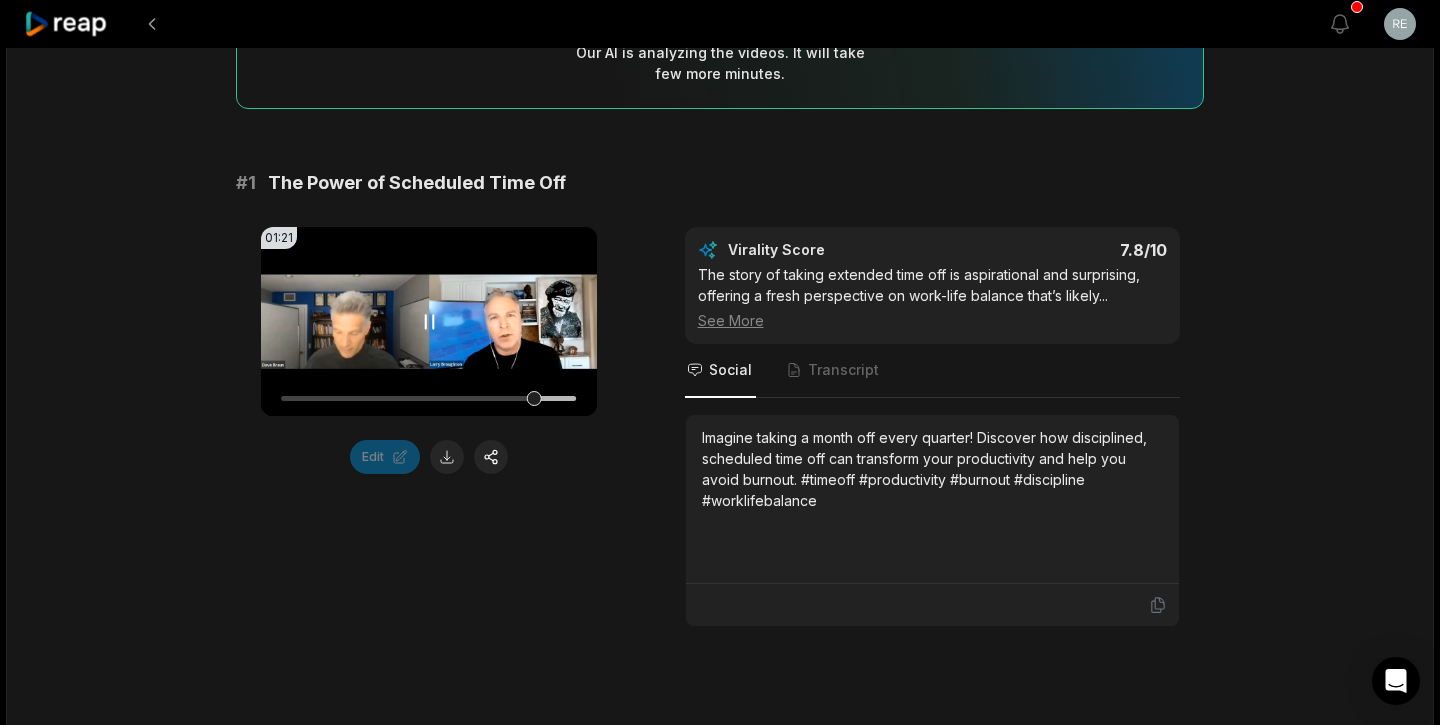 click 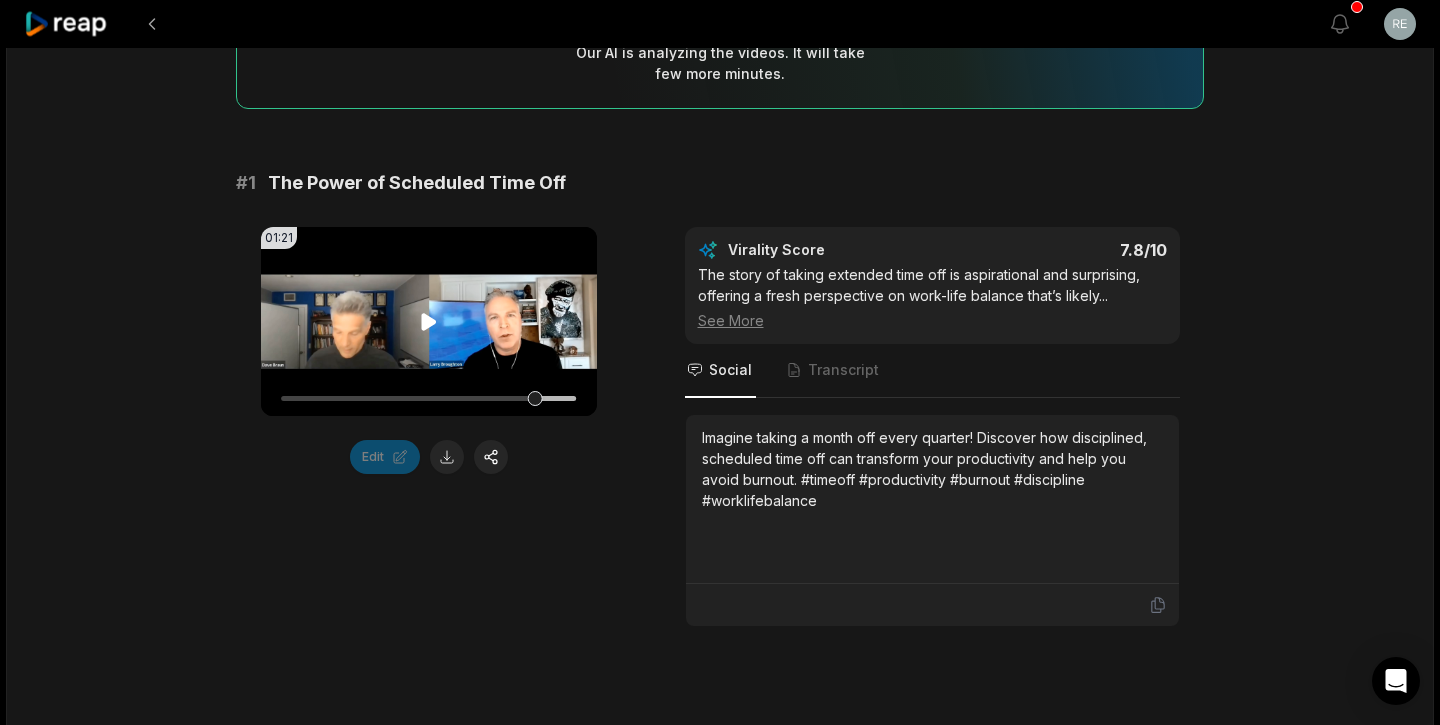 click 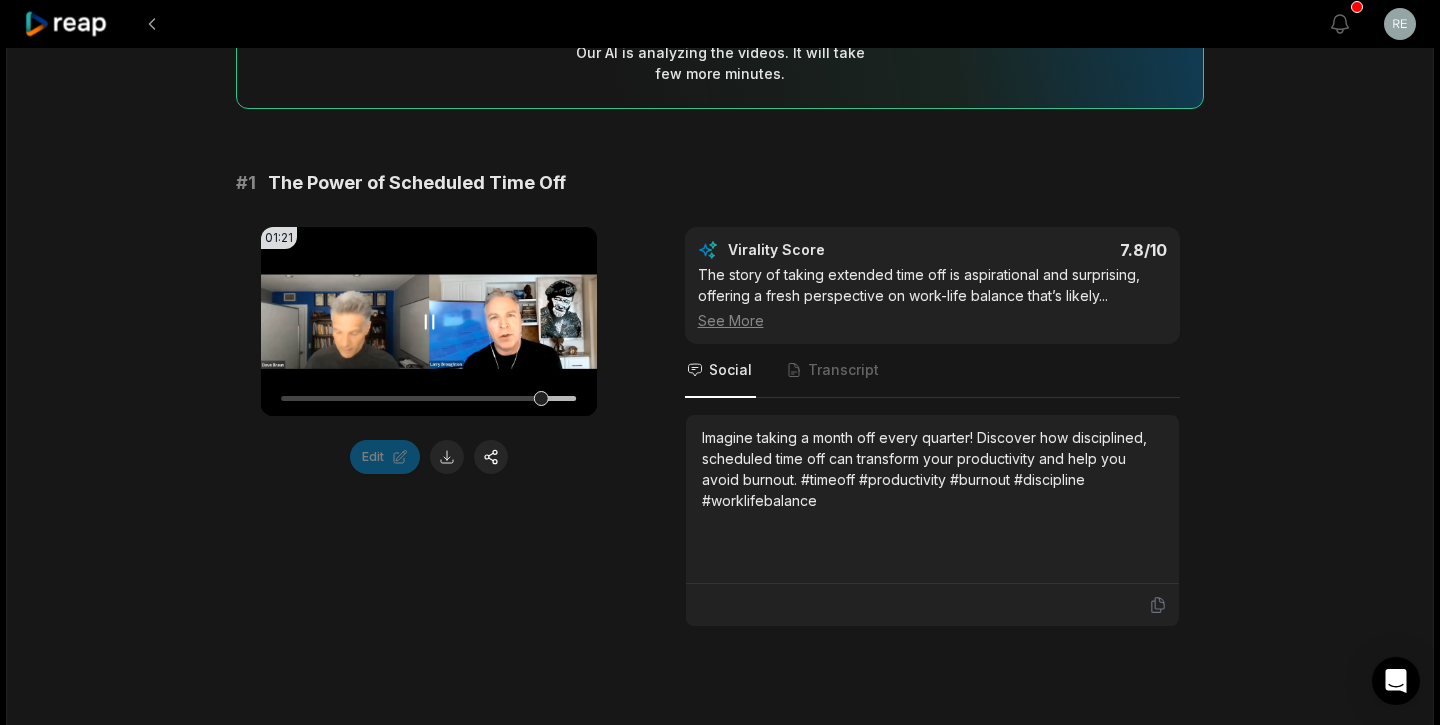 click 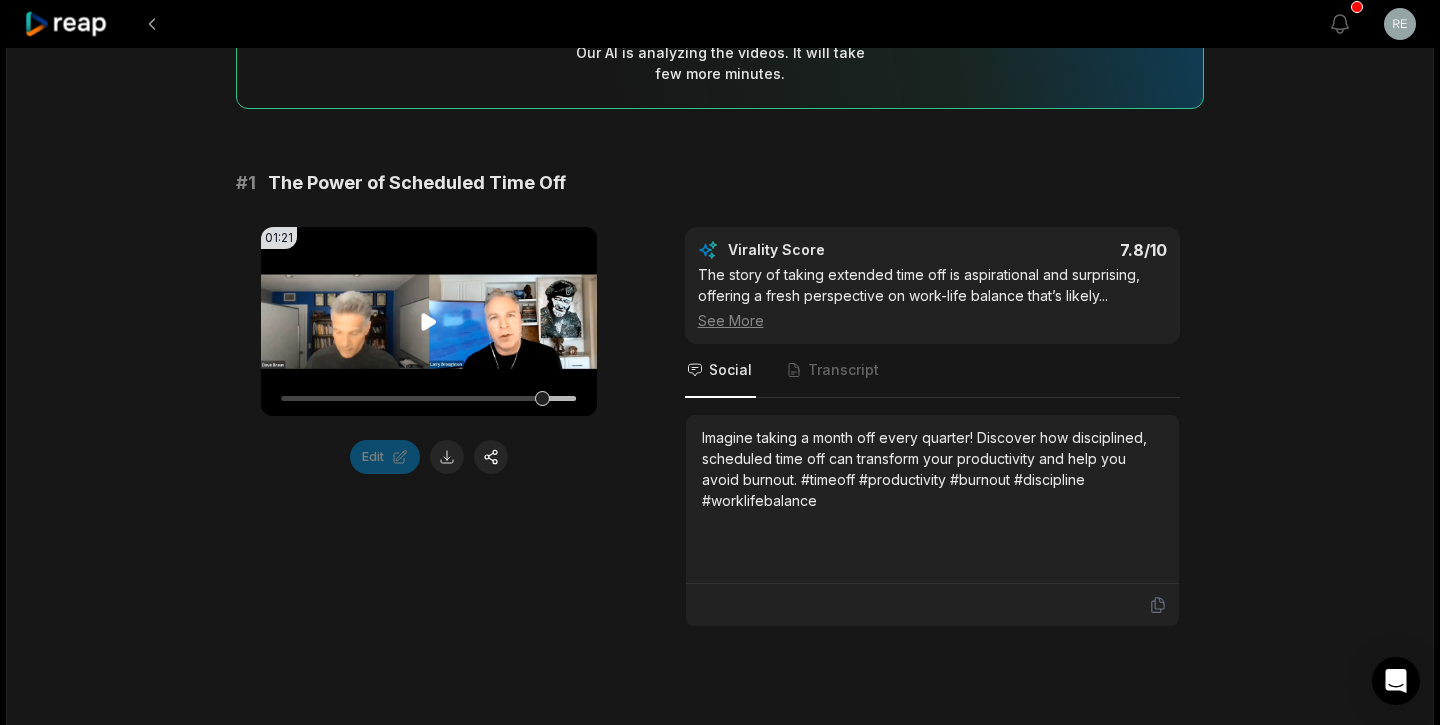 click 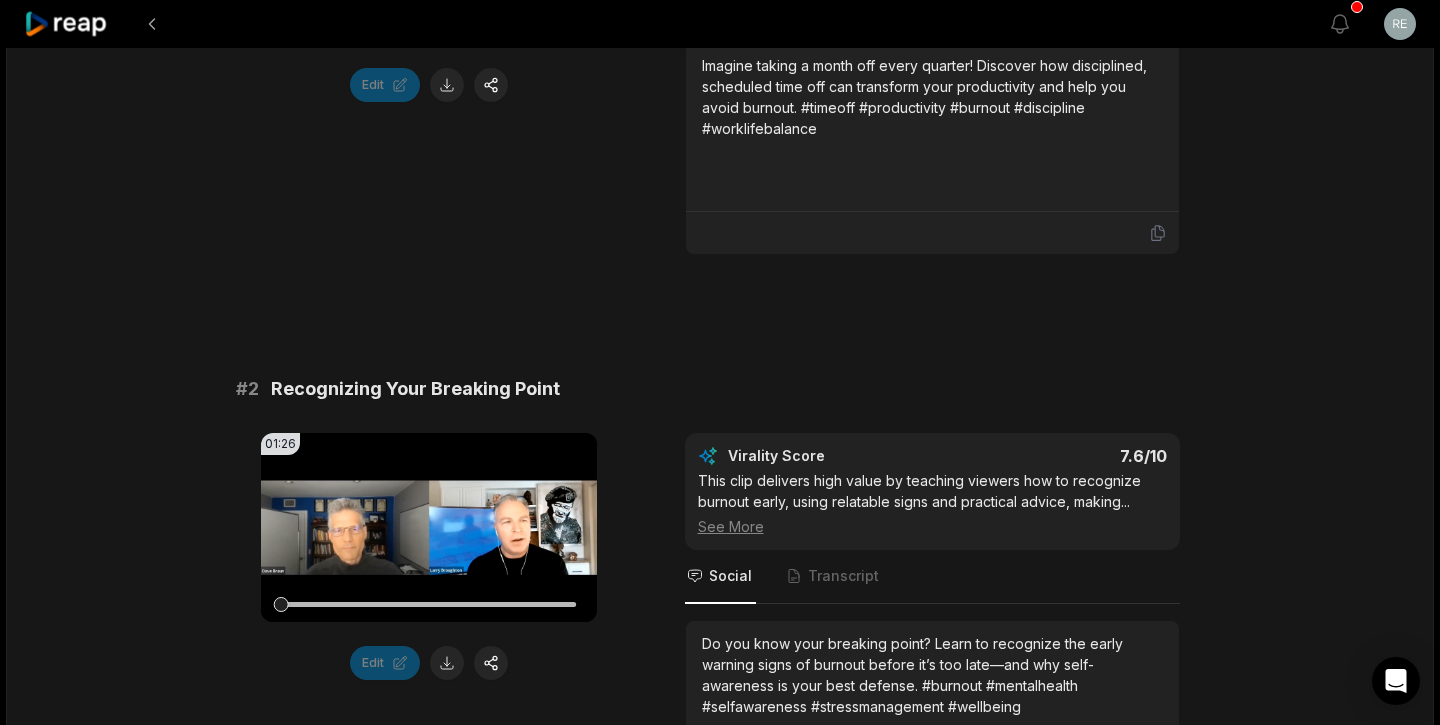 scroll, scrollTop: 670, scrollLeft: 0, axis: vertical 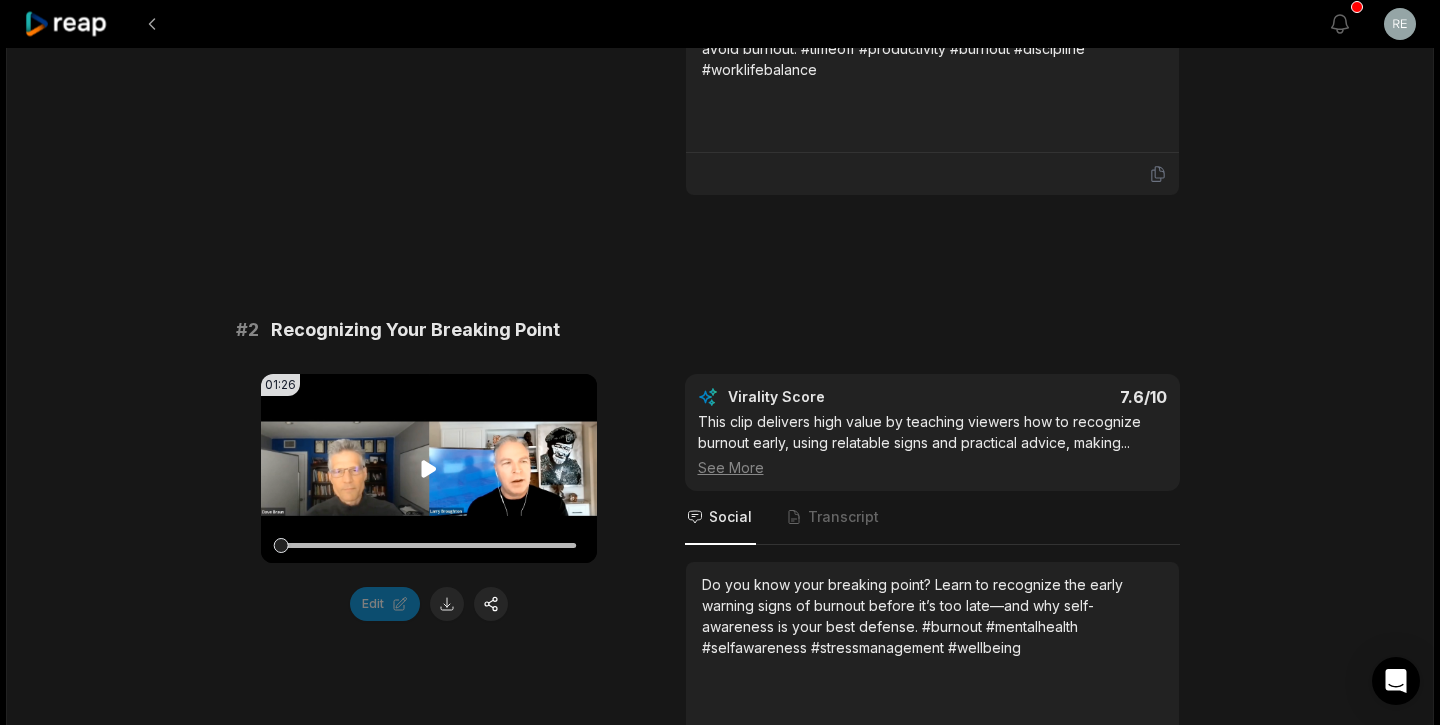 click 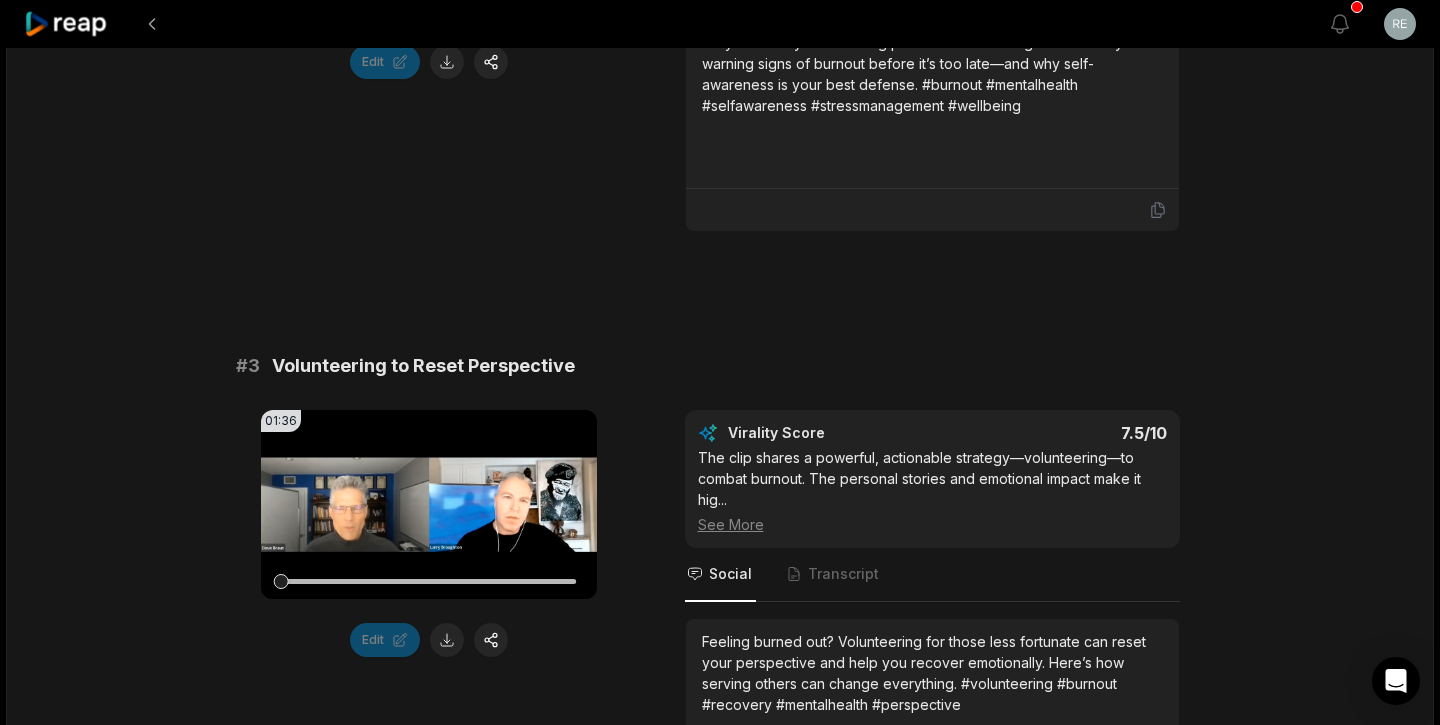 scroll, scrollTop: 1234, scrollLeft: 0, axis: vertical 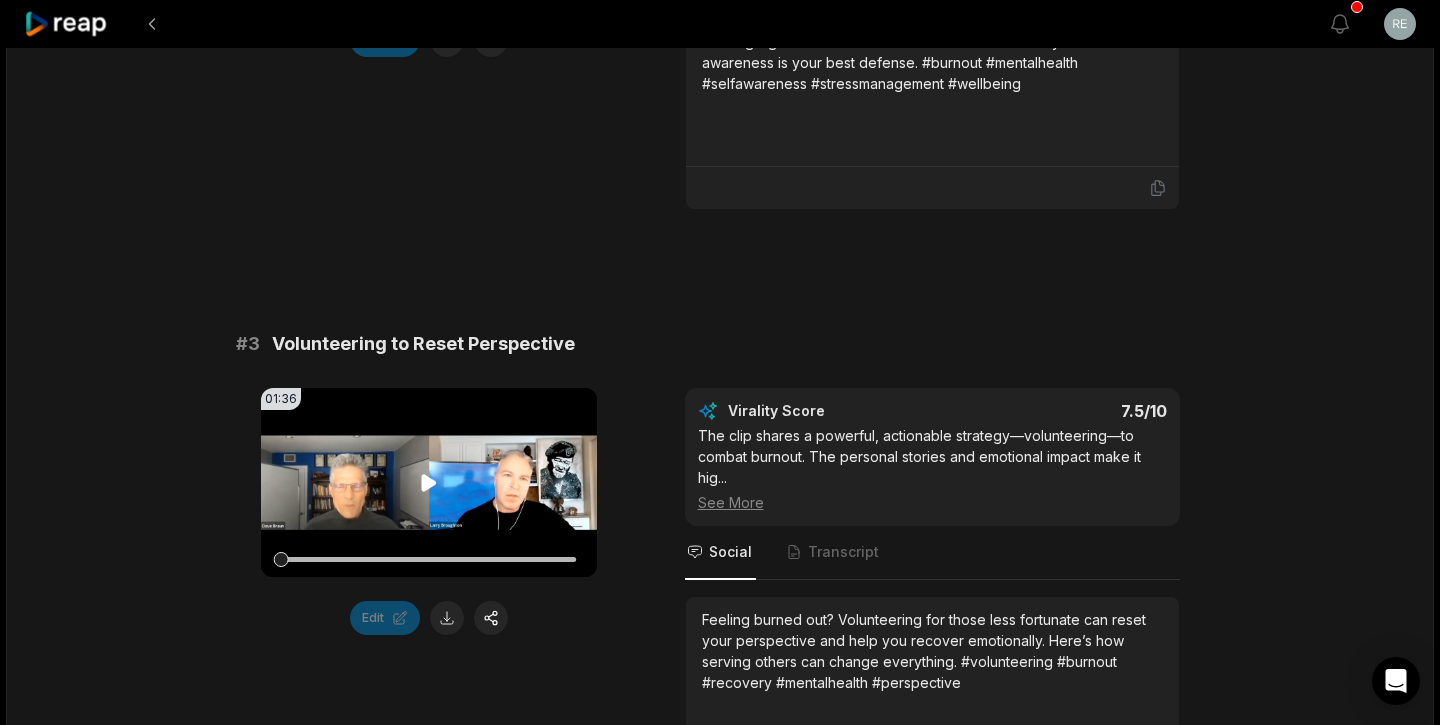 click 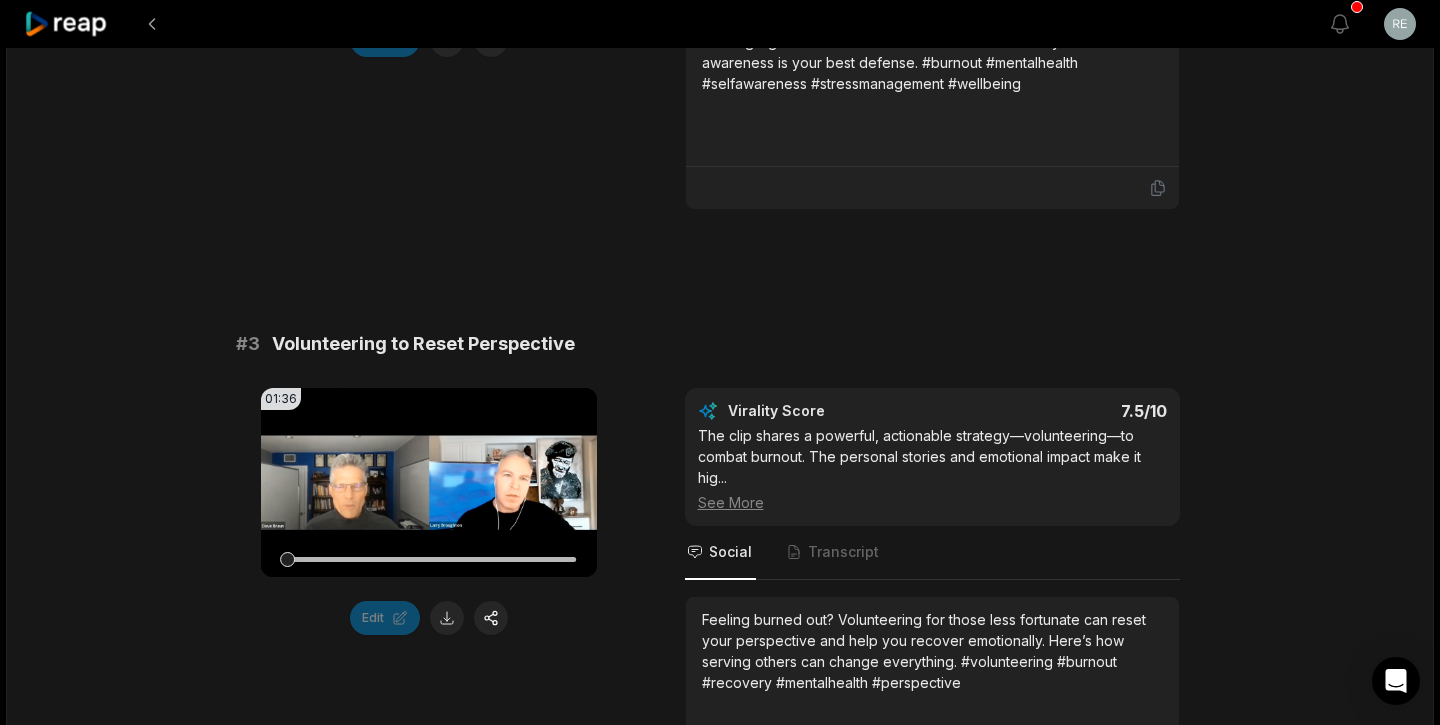 click on "# 3 Volunteering to Reset Perspective 01:36 Your browser does not support mp4 format. Edit Virality Score 7.5 /10 The clip shares a powerful, actionable strategy—volunteering—to combat burnout. The personal stories and emotional impact make it hig ...   See More Social Transcript Feeling burned out? Volunteering for those less fortunate can reset your perspective and help you recover emotionally. Here’s how serving others can change everything. #volunteering #burnout #recovery #mentalhealth #perspective" at bounding box center [720, 569] 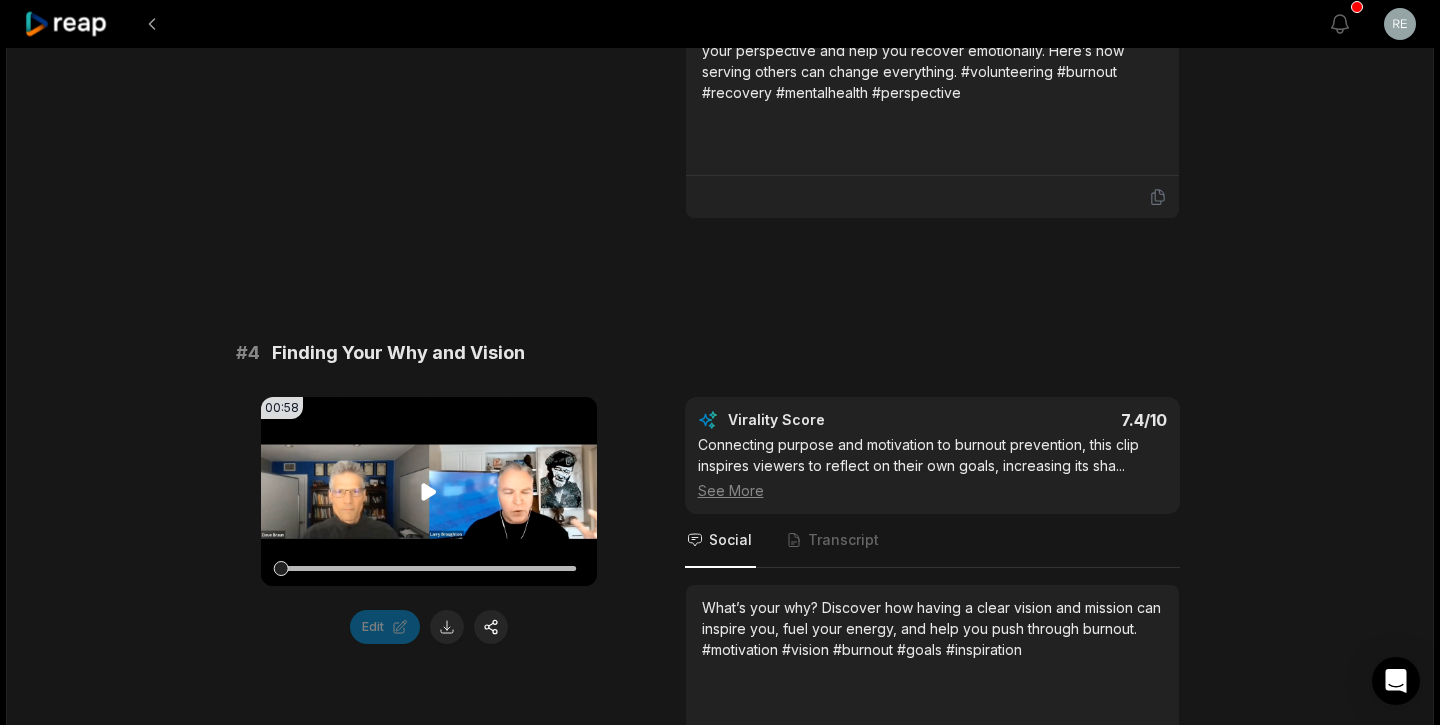scroll, scrollTop: 1826, scrollLeft: 0, axis: vertical 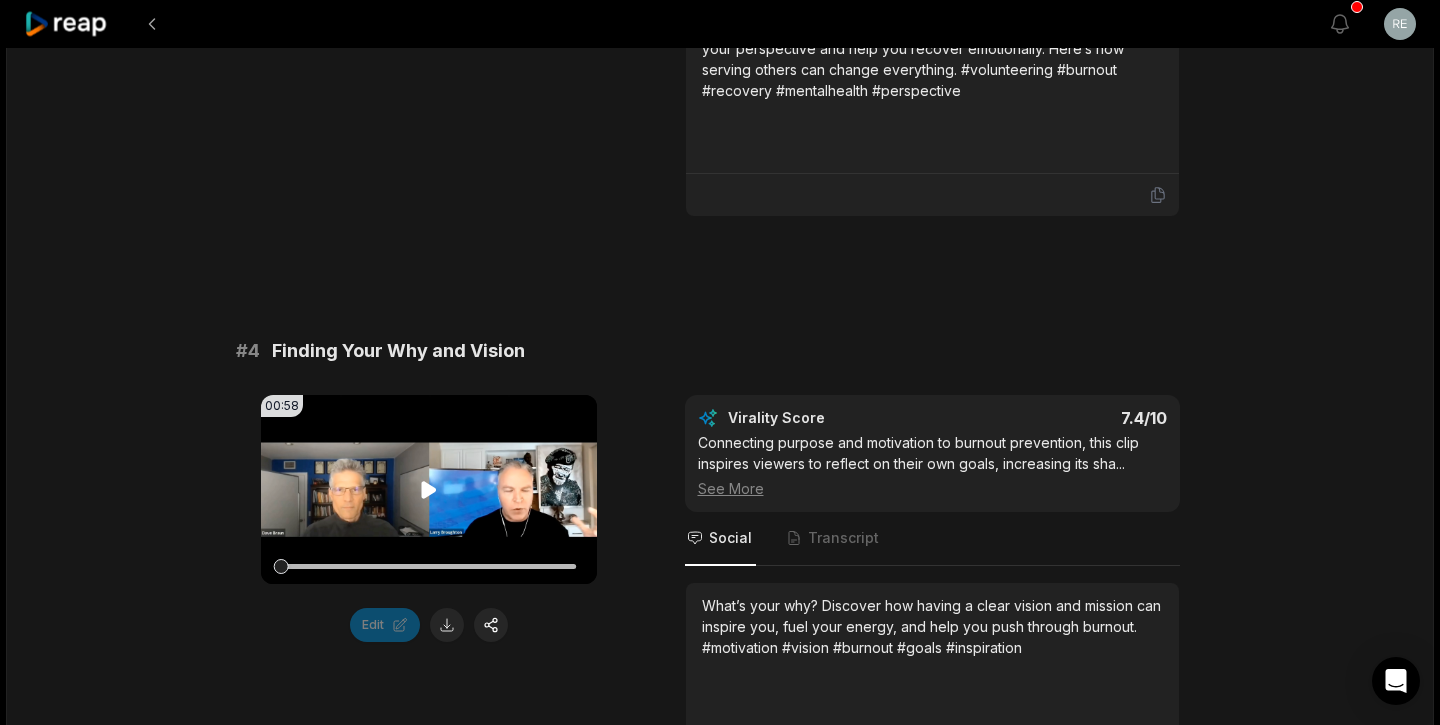 click 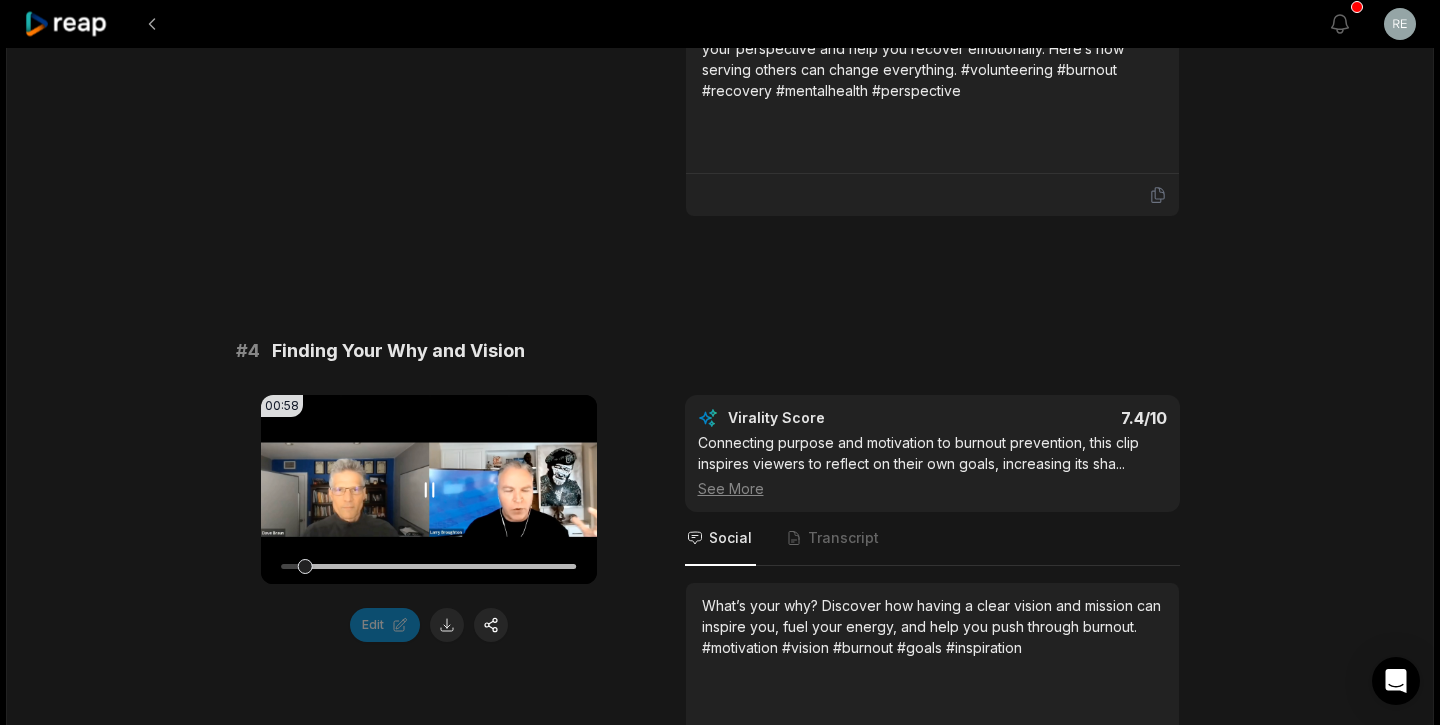 click 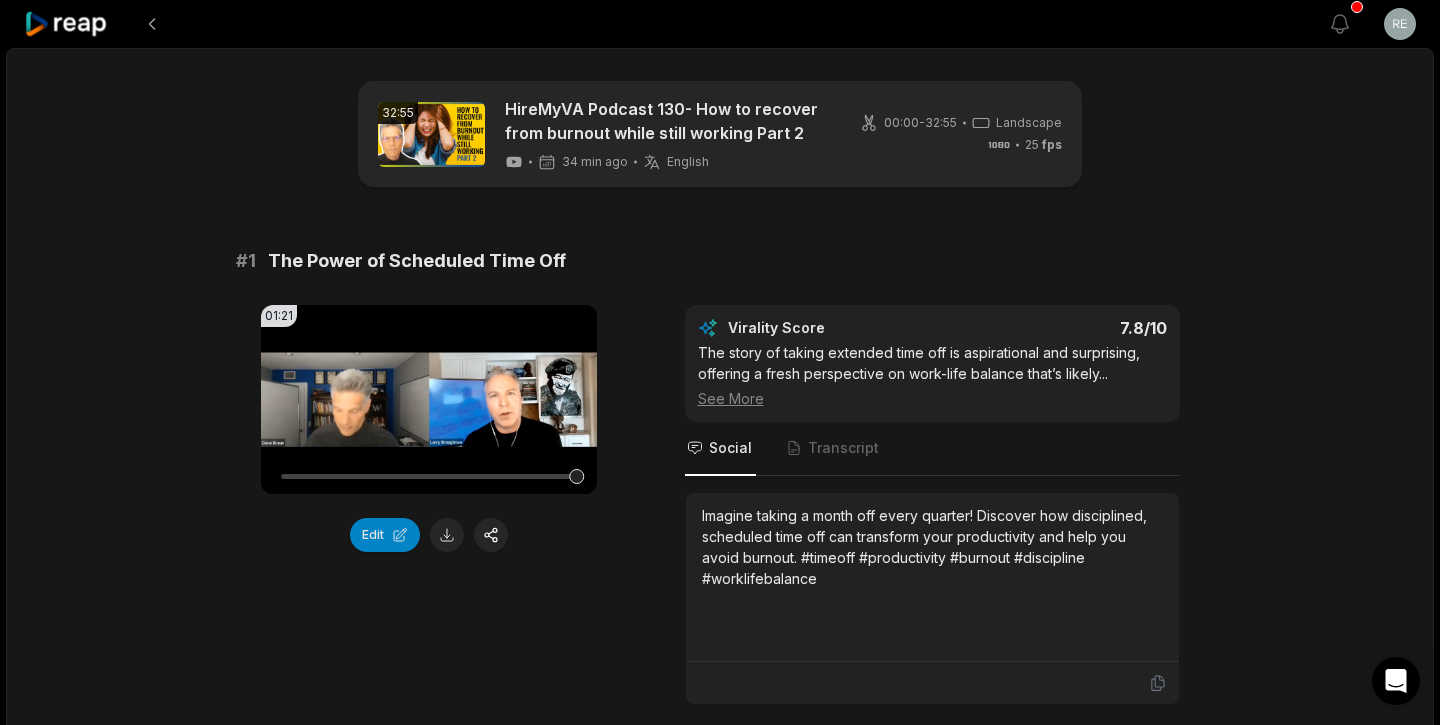 scroll, scrollTop: 1826, scrollLeft: 0, axis: vertical 